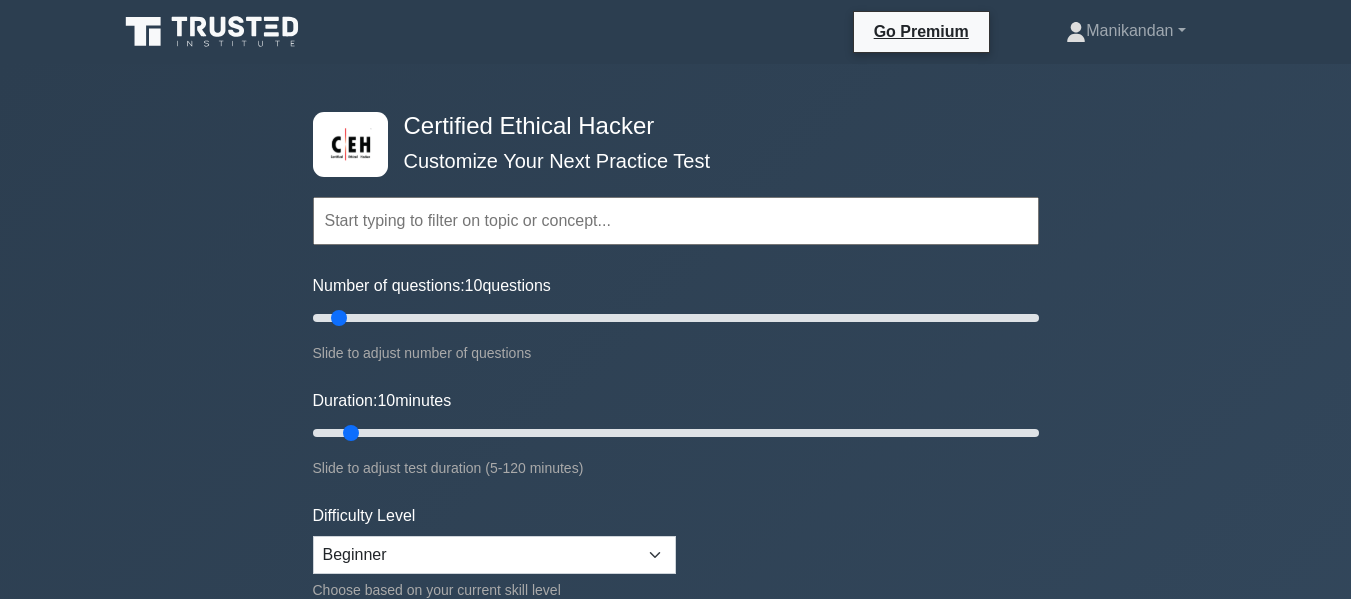 scroll, scrollTop: 0, scrollLeft: 0, axis: both 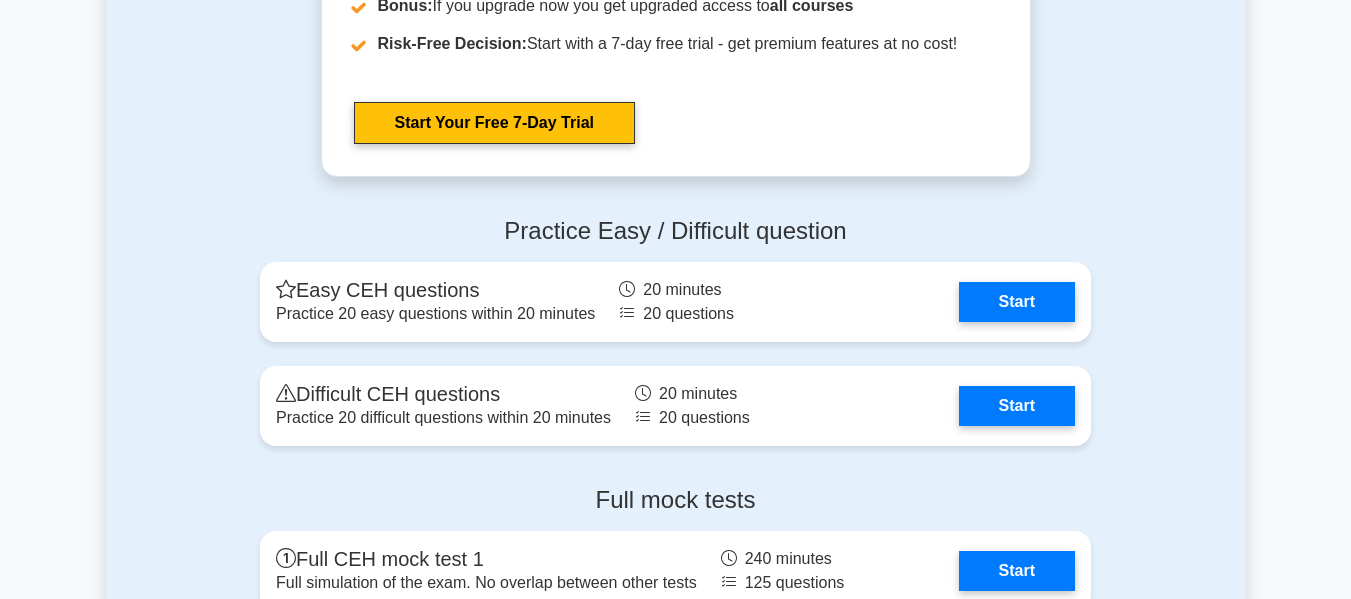 click on "Start" at bounding box center [1017, 406] 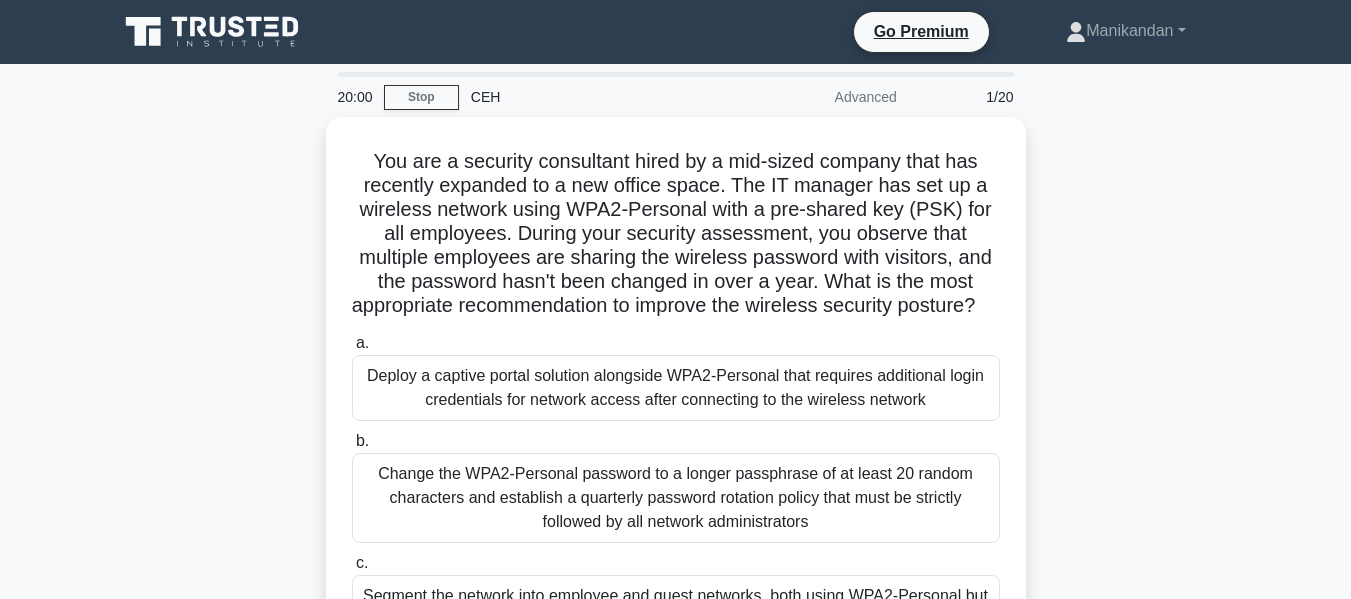 scroll, scrollTop: 0, scrollLeft: 0, axis: both 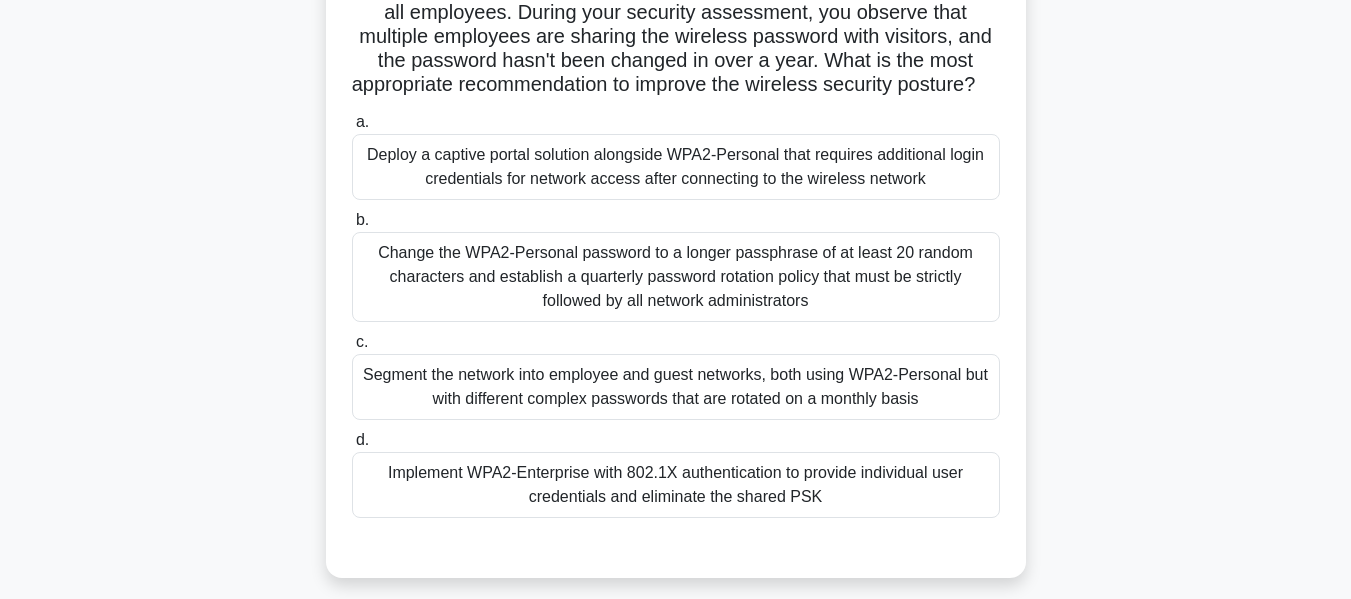 click on "Implement WPA2-Enterprise with 802.1X authentication to provide individual user credentials and eliminate the shared PSK" at bounding box center [676, 485] 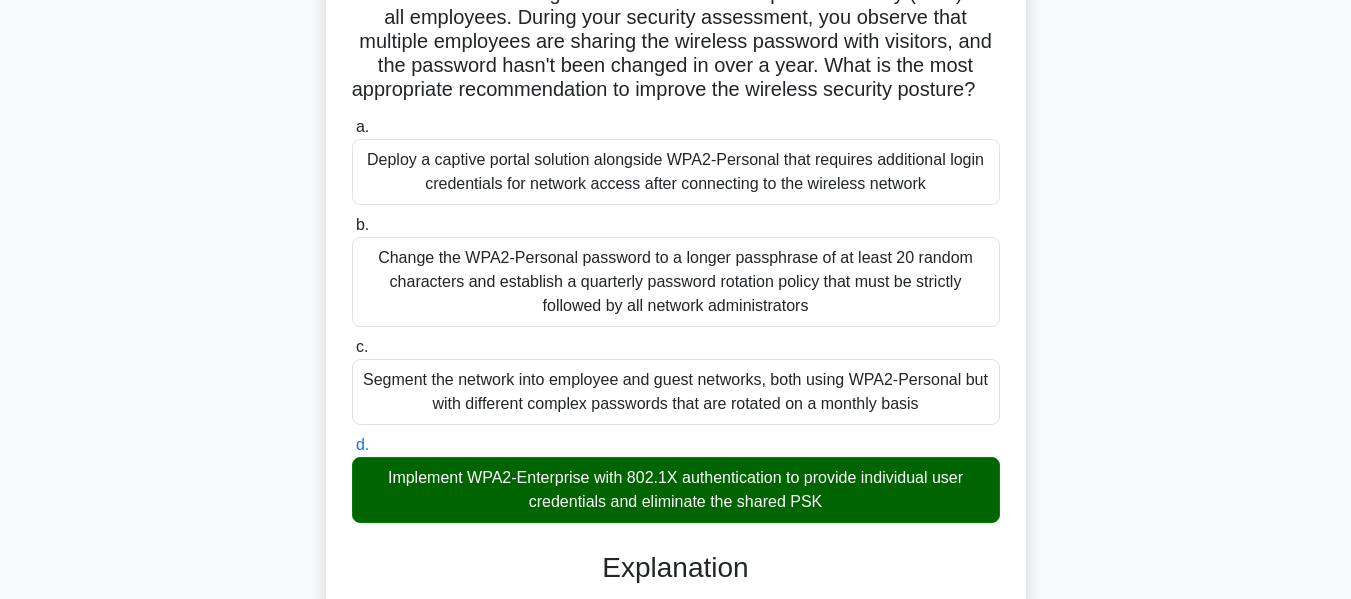 click on "You are a security consultant hired by a mid-sized company that has recently expanded to a new office space. The IT manager has set up a wireless network using WPA2-Personal with a pre-shared key (PSK) for all employees. During your security assessment, you observe that multiple employees are sharing the wireless password with visitors, and the password hasn't been changed in over a year. What is the most appropriate recommendation to improve the wireless security posture?
.spinner_0XTQ{transform-origin:center;animation:spinner_y6GP .75s linear infinite}@keyframes spinner_y6GP{100%{transform:rotate(360deg)}}" at bounding box center [676, 622] 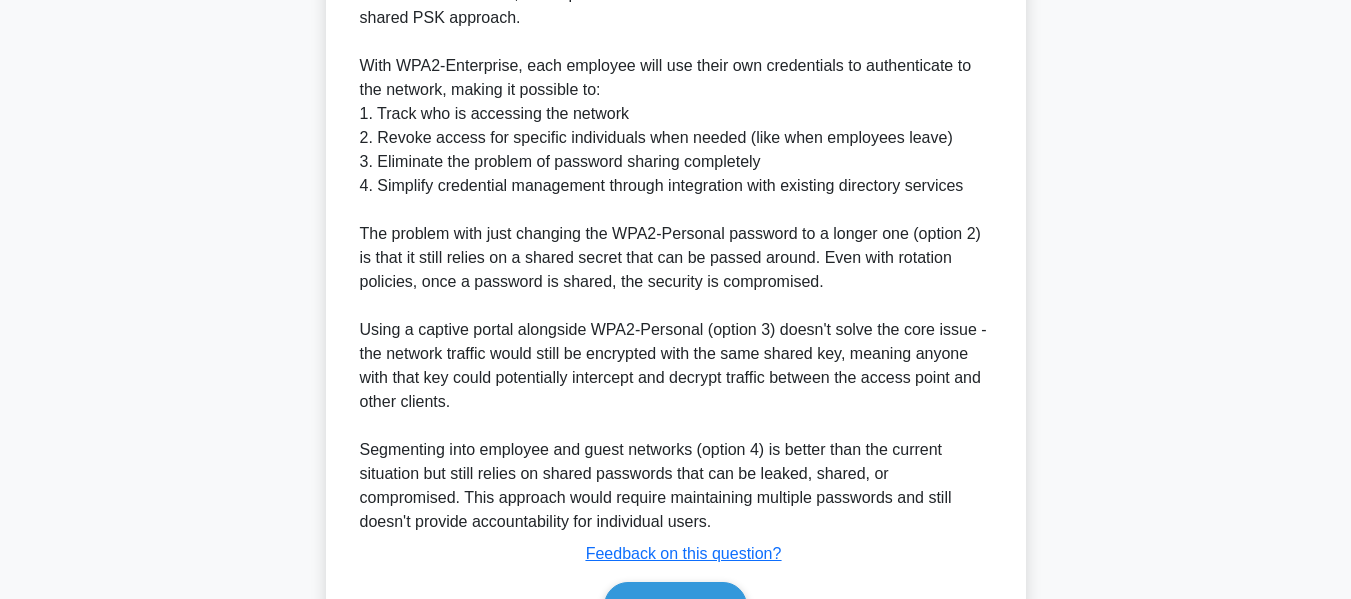 scroll, scrollTop: 993, scrollLeft: 0, axis: vertical 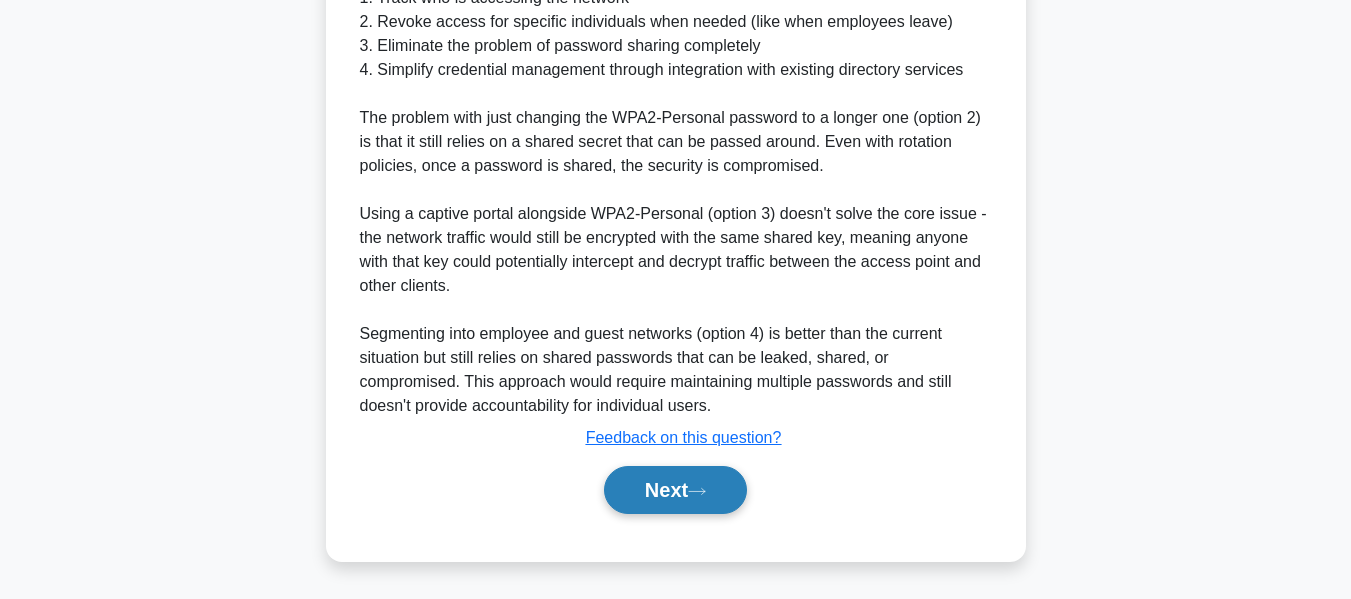 click on "Next" at bounding box center (675, 490) 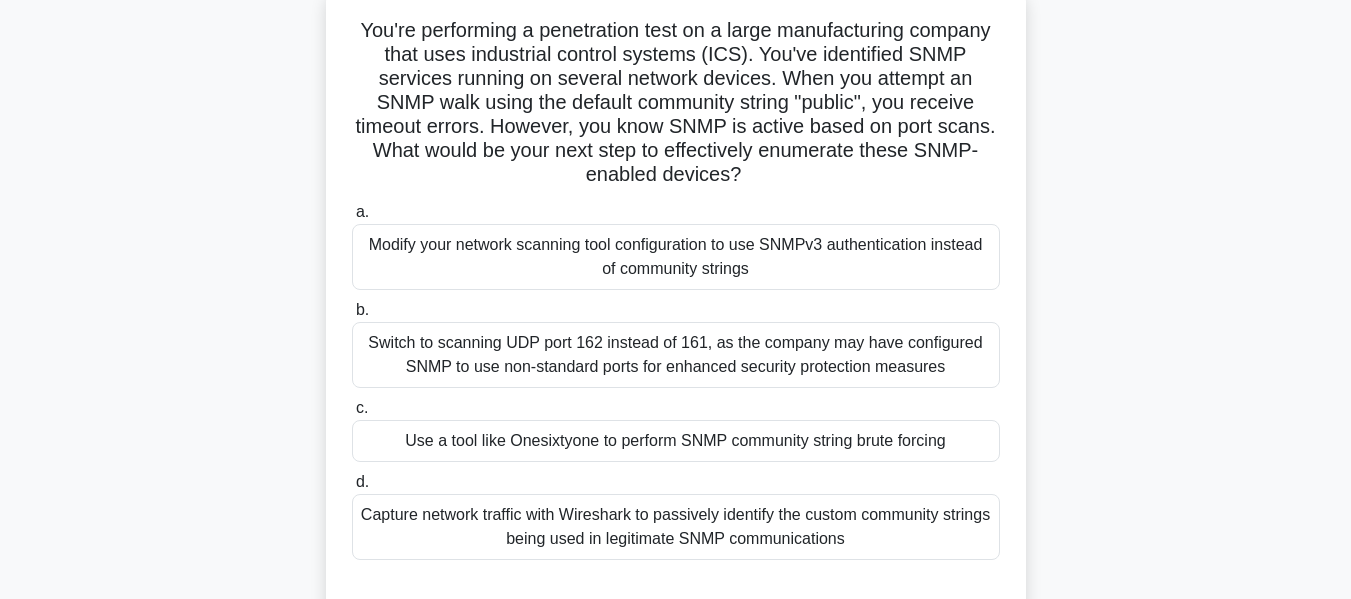 scroll, scrollTop: 128, scrollLeft: 0, axis: vertical 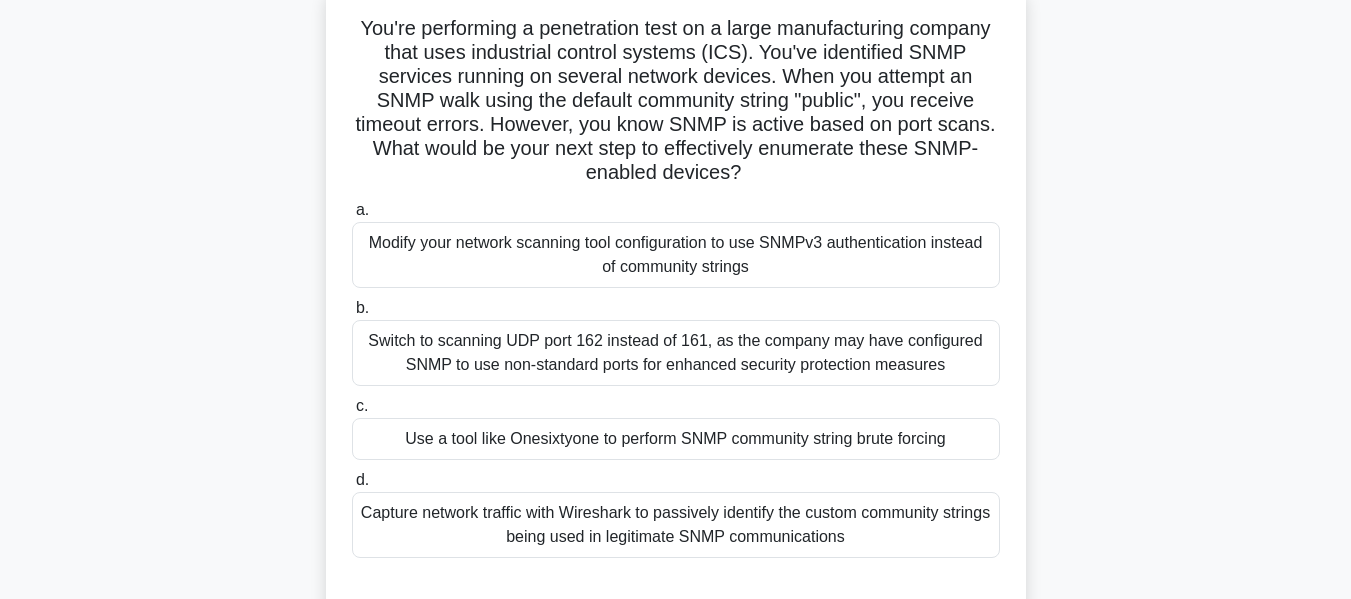 click on "Modify your network scanning tool configuration to use SNMPv3 authentication instead of community strings" at bounding box center [676, 255] 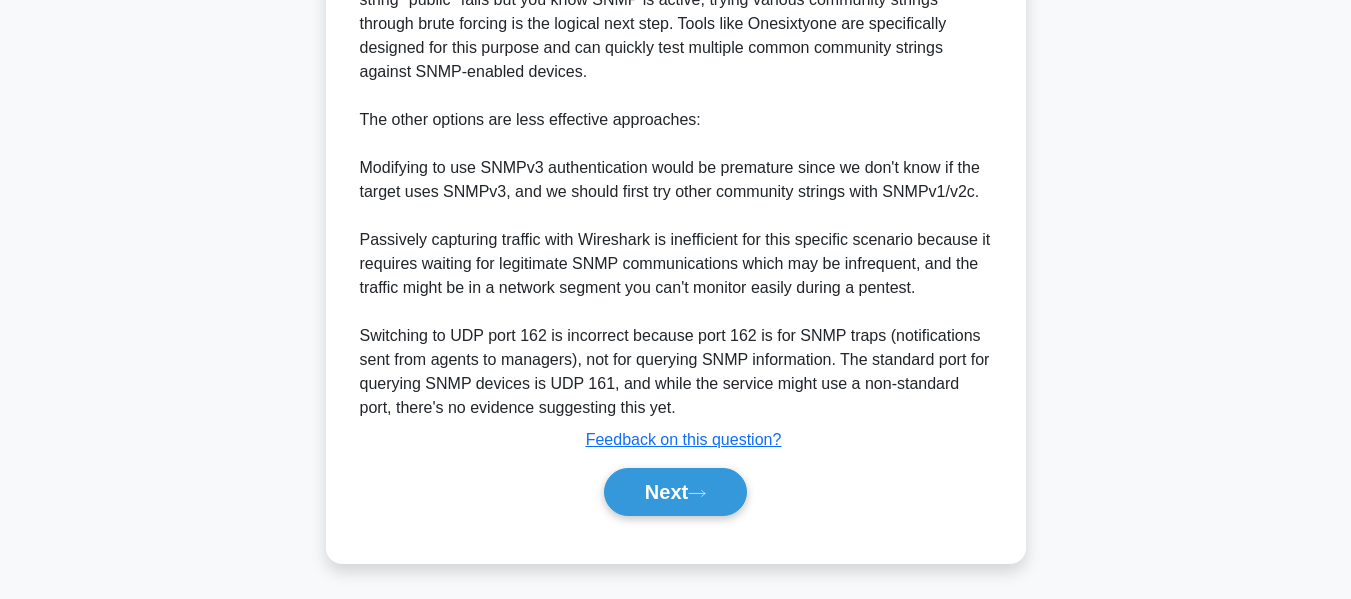 scroll, scrollTop: 803, scrollLeft: 0, axis: vertical 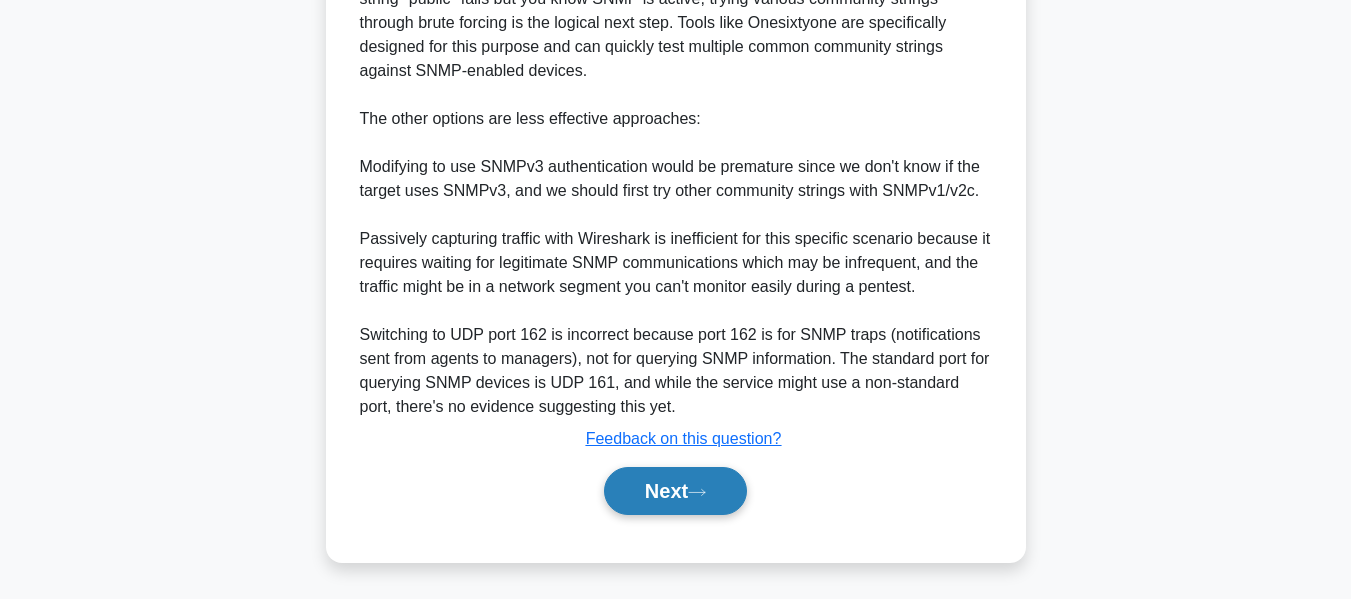click on "Next" at bounding box center (675, 491) 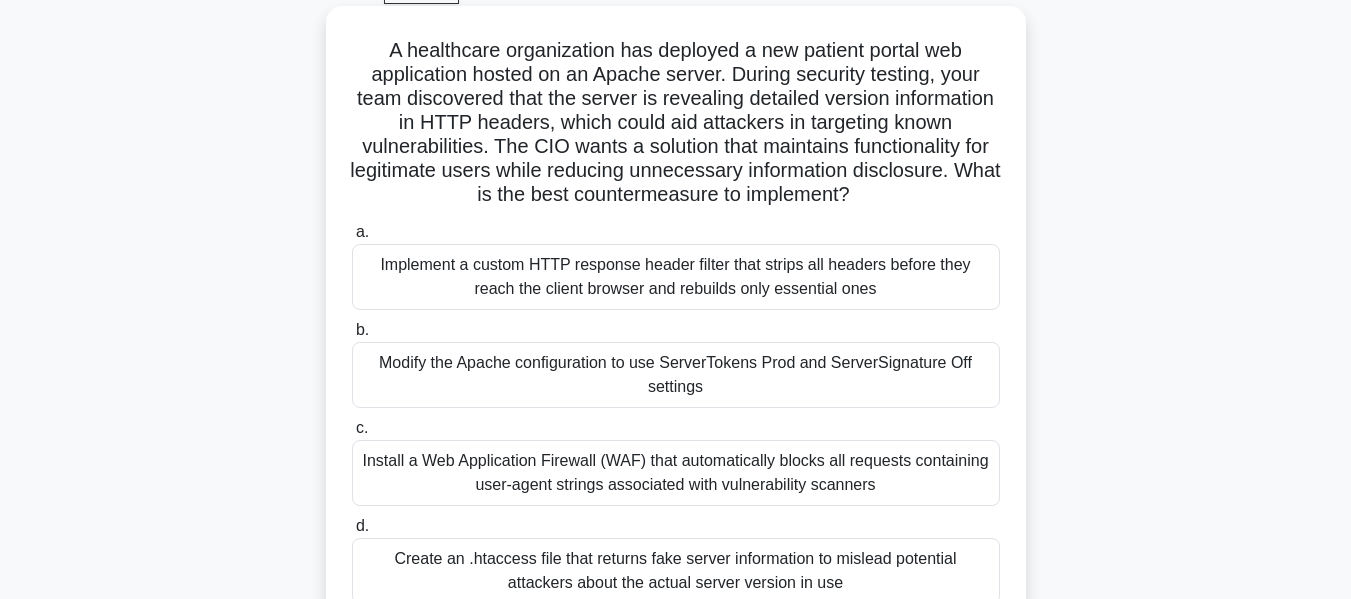scroll, scrollTop: 104, scrollLeft: 0, axis: vertical 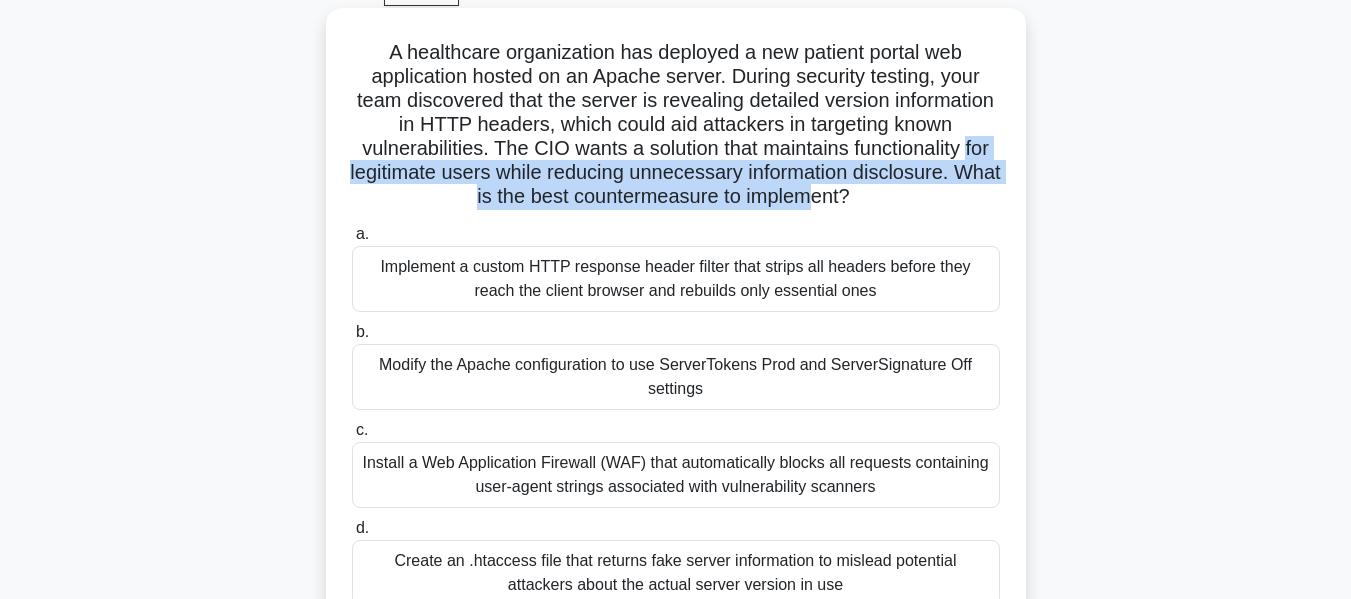 drag, startPoint x: 519, startPoint y: 174, endPoint x: 977, endPoint y: 183, distance: 458.0884 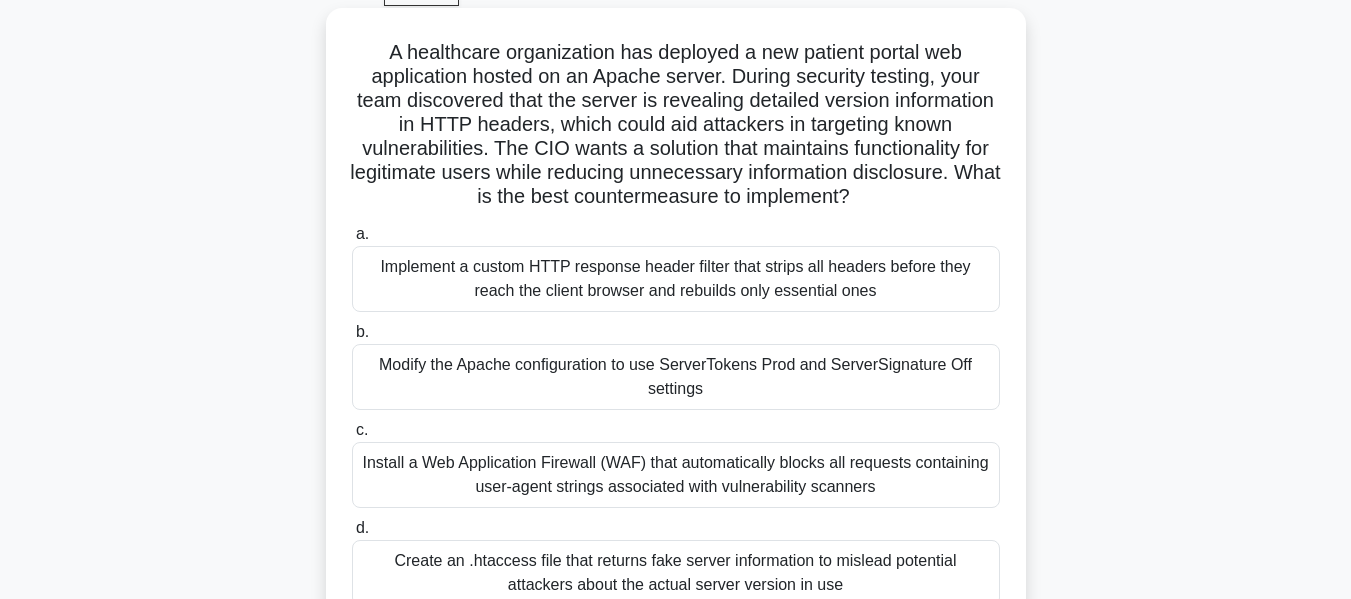 click on "A healthcare organization has deployed a new patient portal web application hosted on an Apache server. During security testing, your team discovered that the server is revealing detailed version information in HTTP headers, which could aid attackers in targeting known vulnerabilities. The CIO wants a solution that maintains functionality for legitimate users while reducing unnecessary information disclosure. What is the best countermeasure to implement?
.spinner_0XTQ{transform-origin:center;animation:spinner_y6GP .75s linear infinite}@keyframes spinner_y6GP{100%{transform:rotate(360deg)}}
a.
b. c. d." at bounding box center (676, 337) 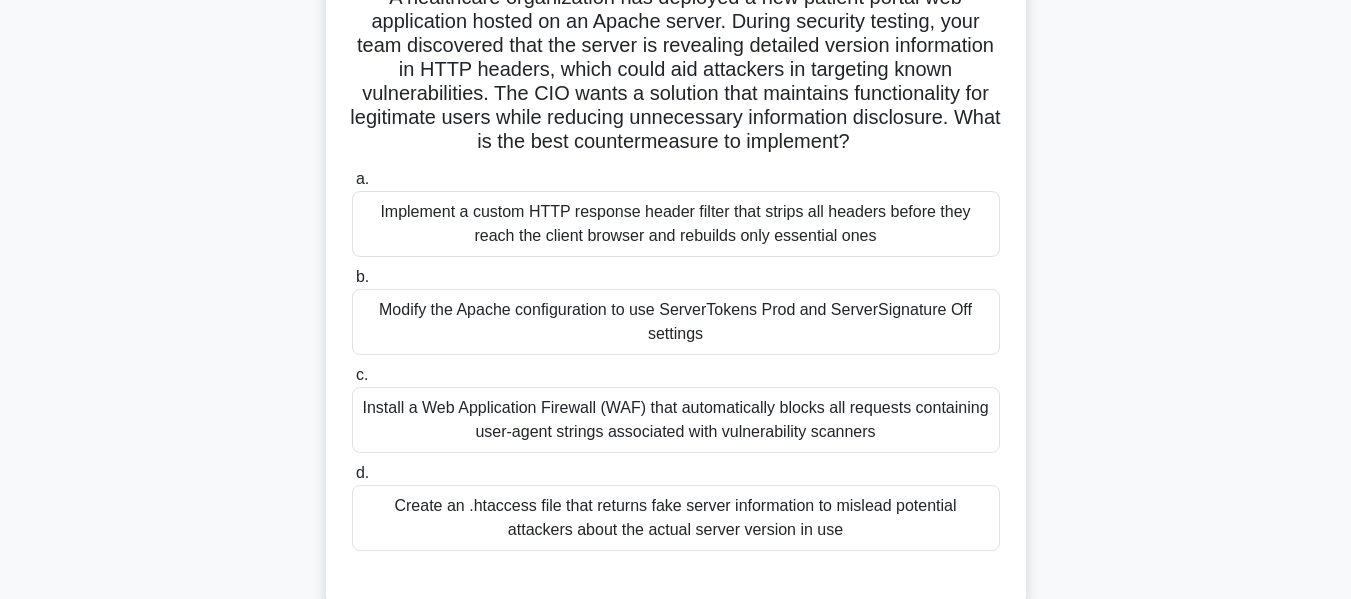 scroll, scrollTop: 160, scrollLeft: 0, axis: vertical 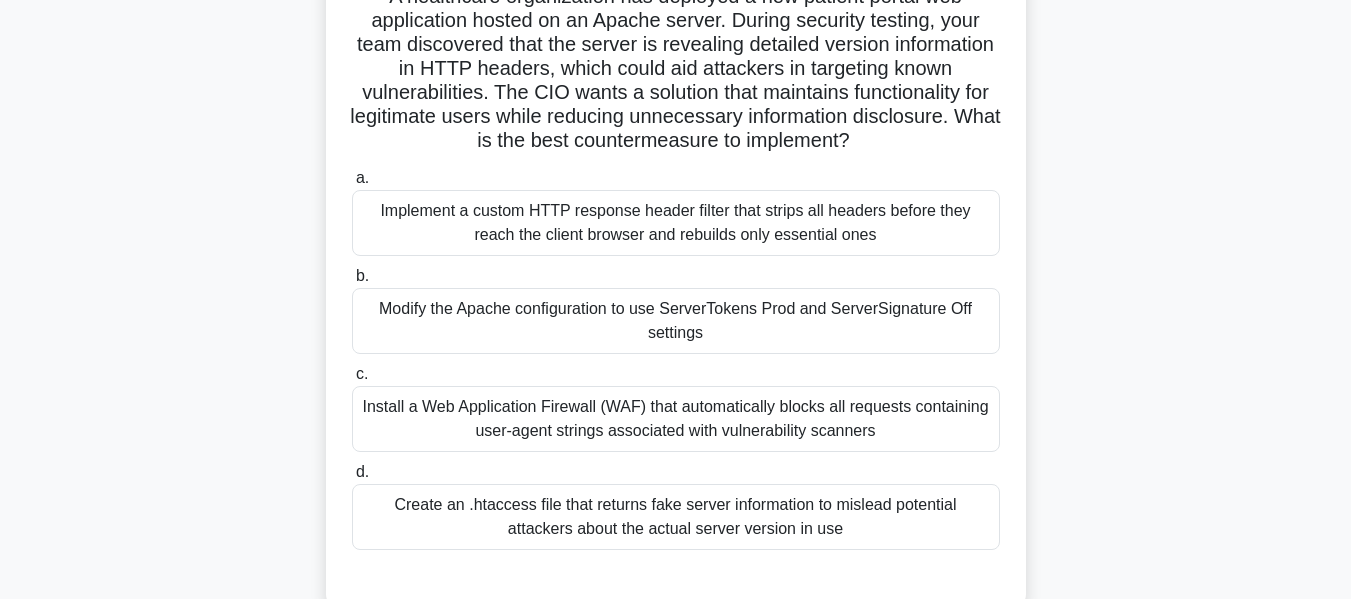 click on "Install a Web Application Firewall (WAF) that automatically blocks all requests containing user-agent strings associated with vulnerability scanners" at bounding box center (676, 419) 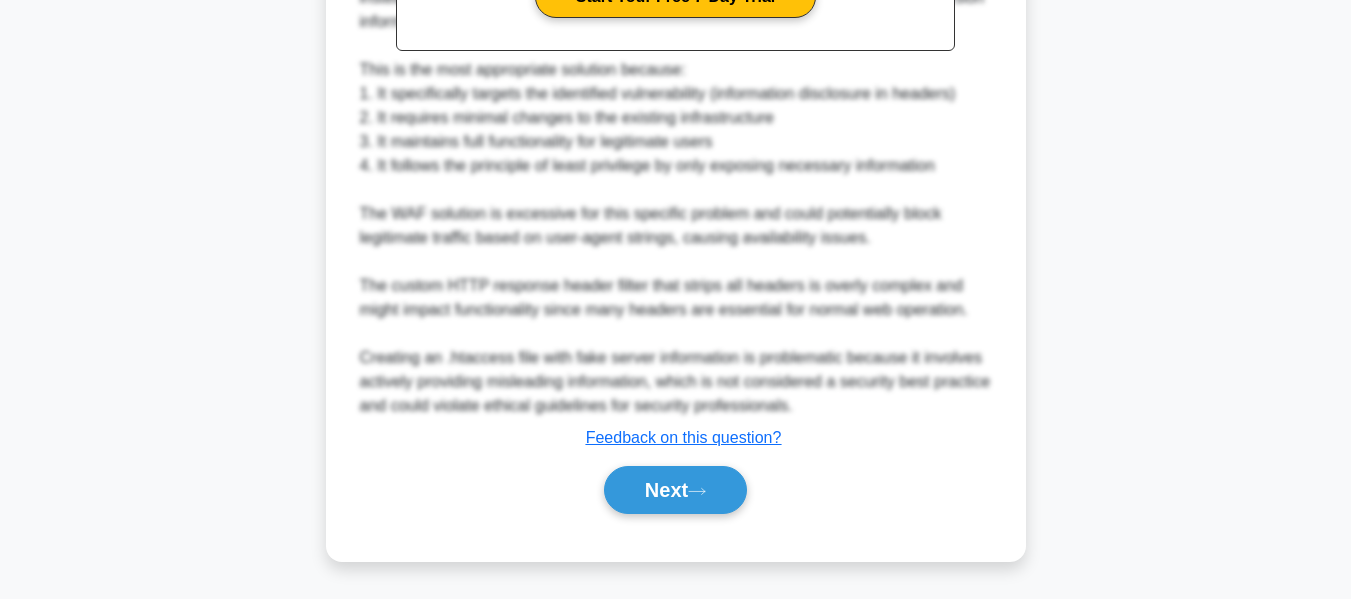 scroll, scrollTop: 972, scrollLeft: 0, axis: vertical 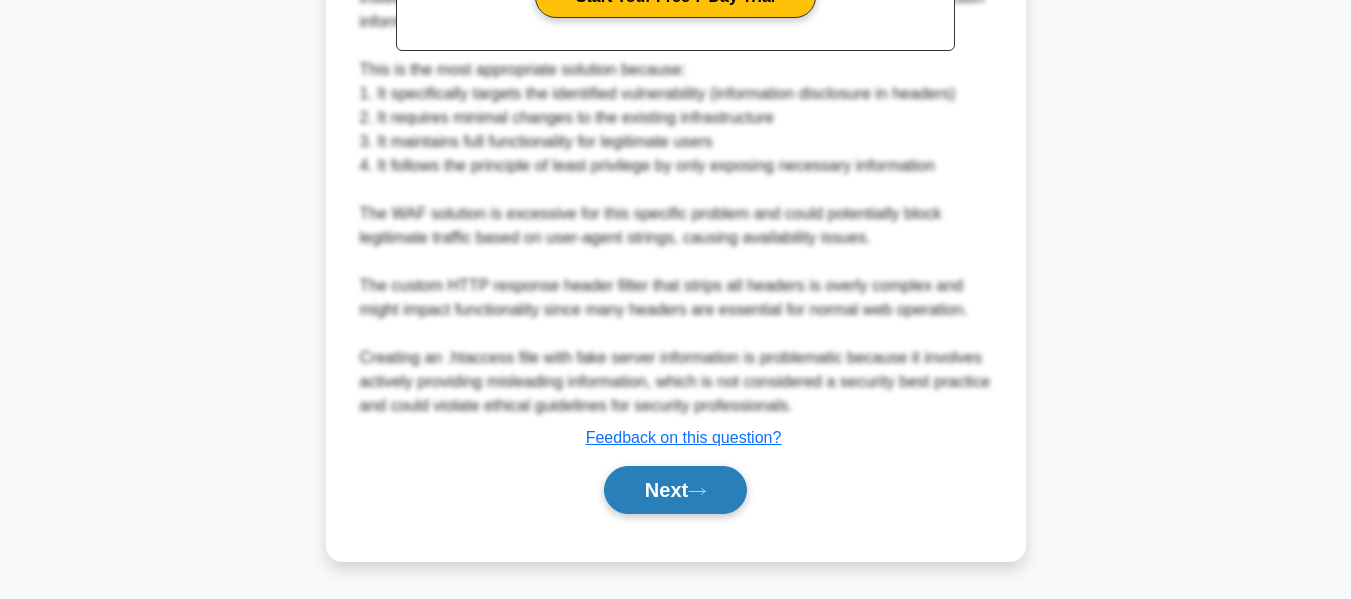 click on "Next" at bounding box center (675, 490) 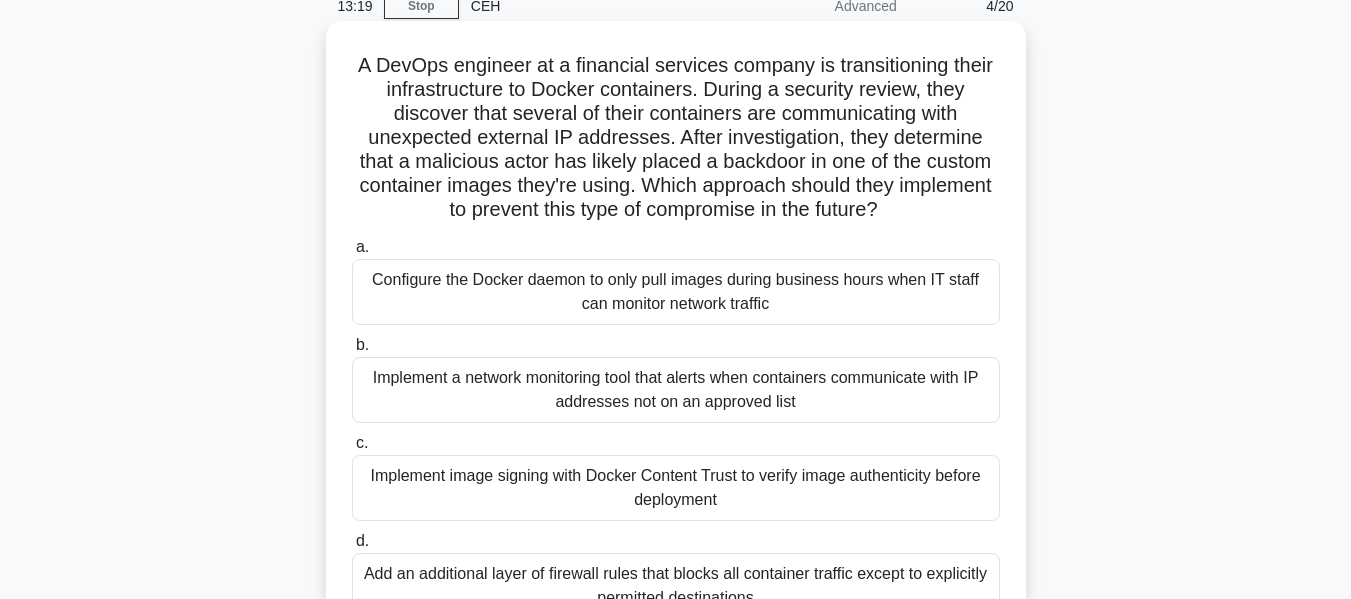 scroll, scrollTop: 164, scrollLeft: 0, axis: vertical 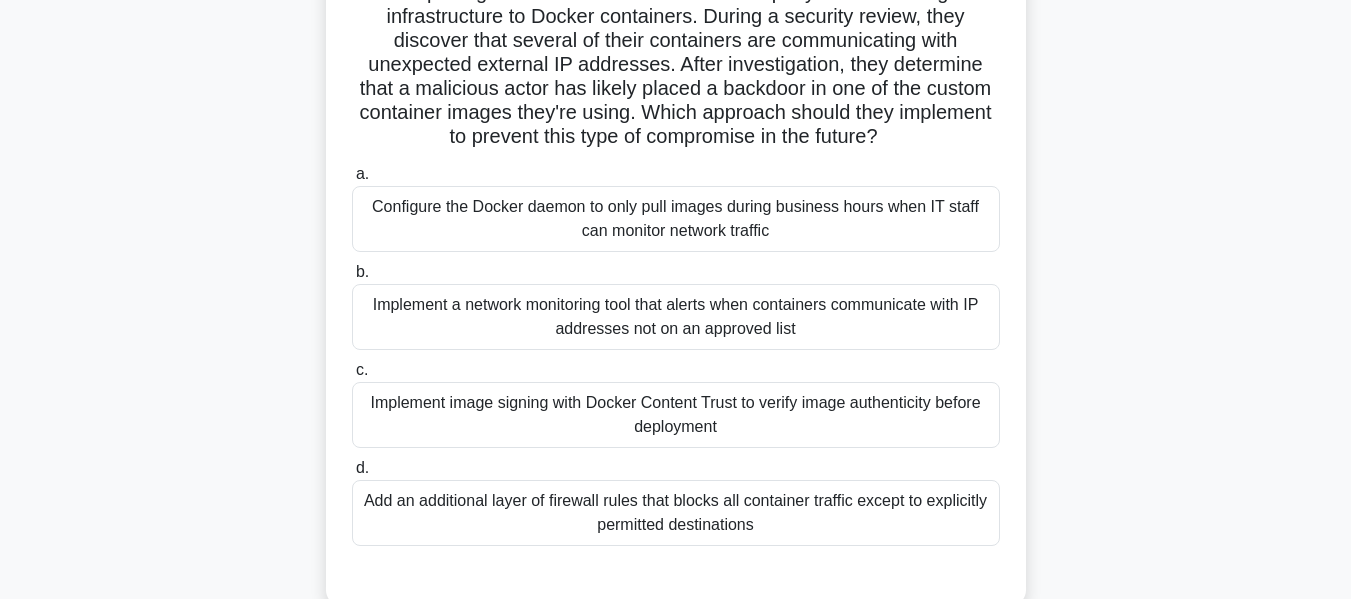 click on "Add an additional layer of firewall rules that blocks all container traffic except to explicitly permitted destinations" at bounding box center (676, 513) 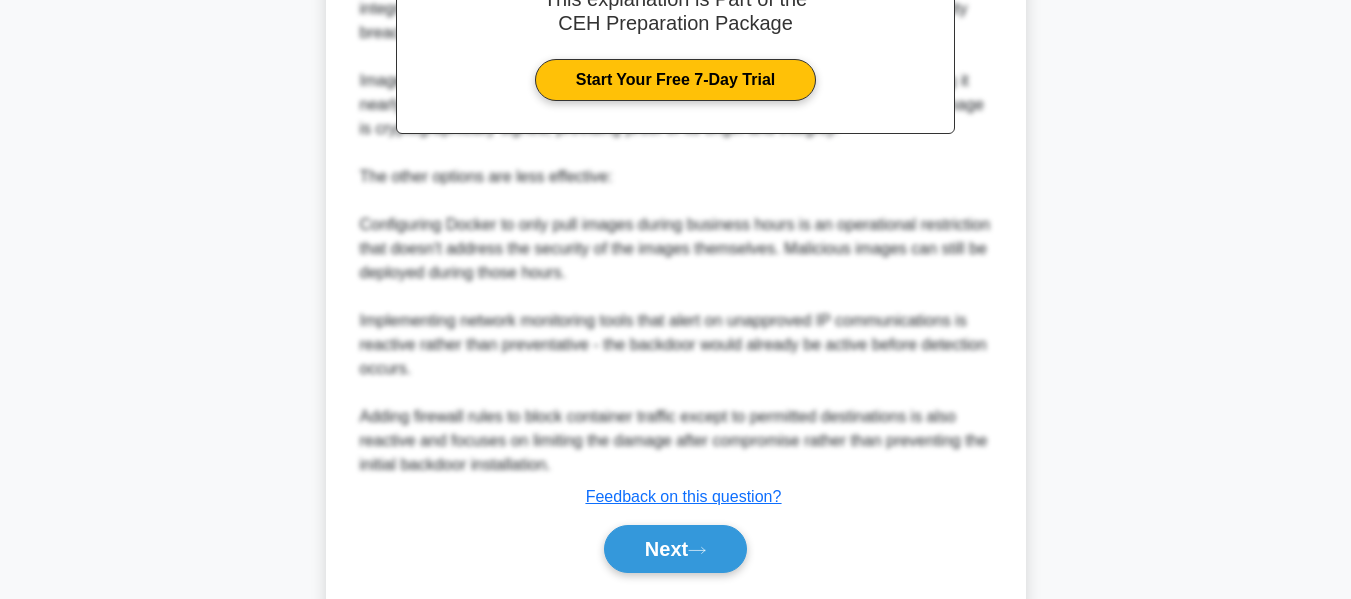 scroll, scrollTop: 925, scrollLeft: 0, axis: vertical 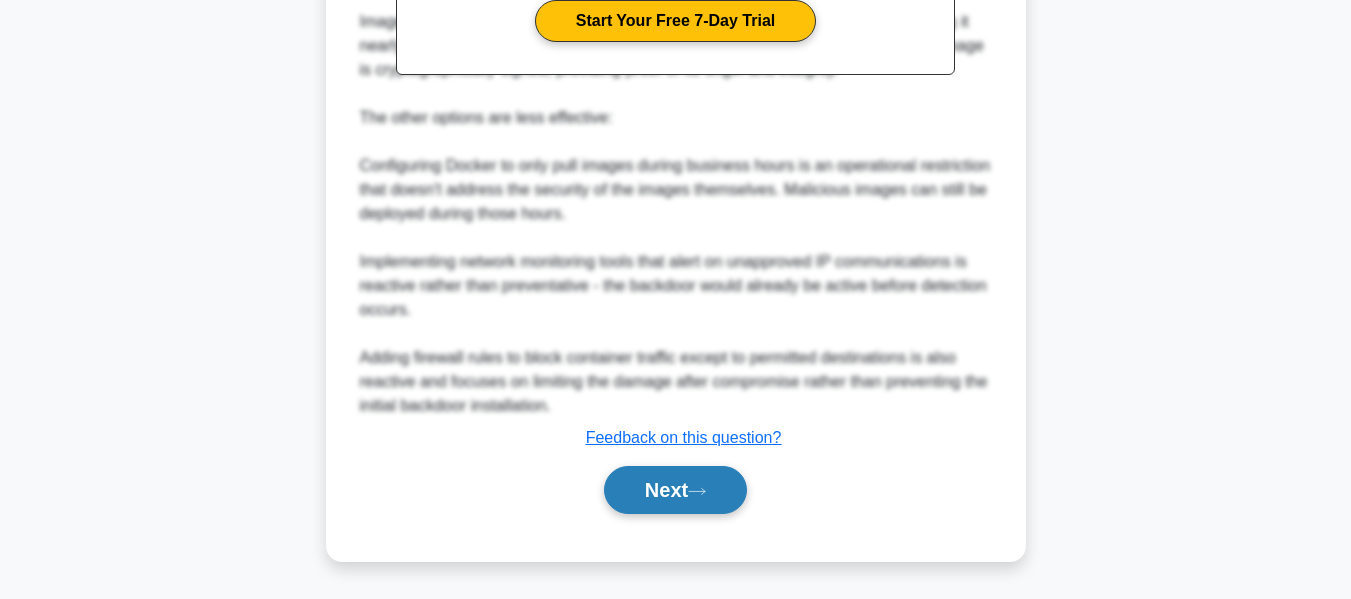 click on "Next" at bounding box center (675, 490) 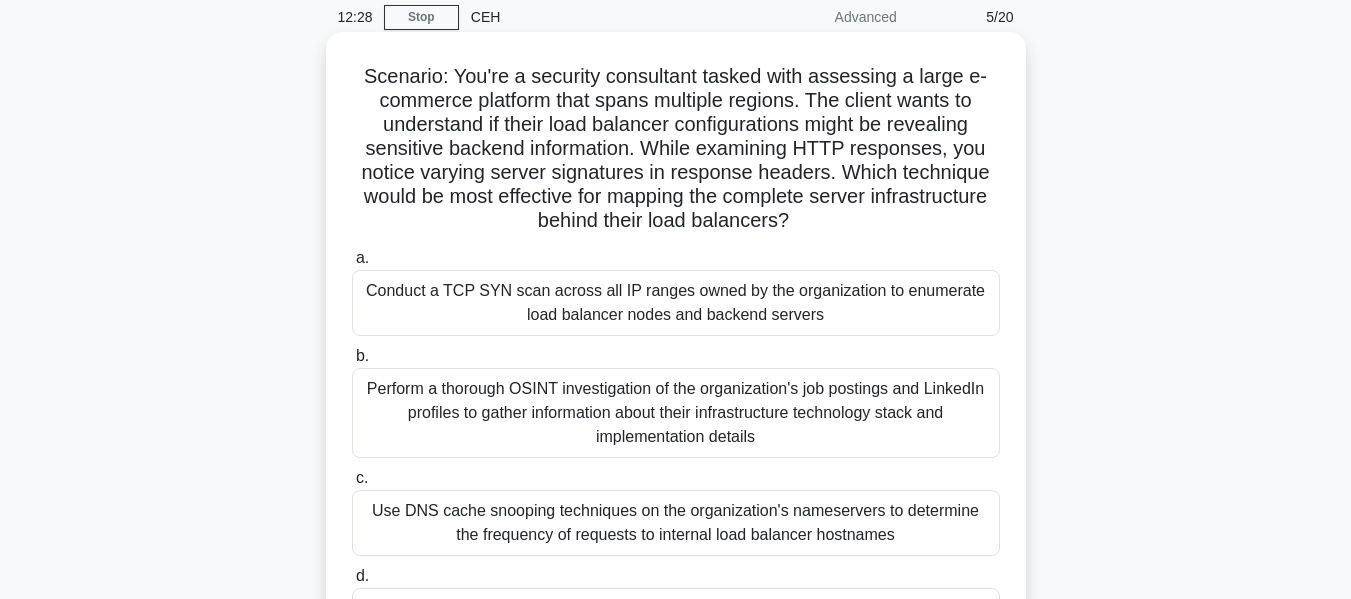 scroll, scrollTop: 79, scrollLeft: 0, axis: vertical 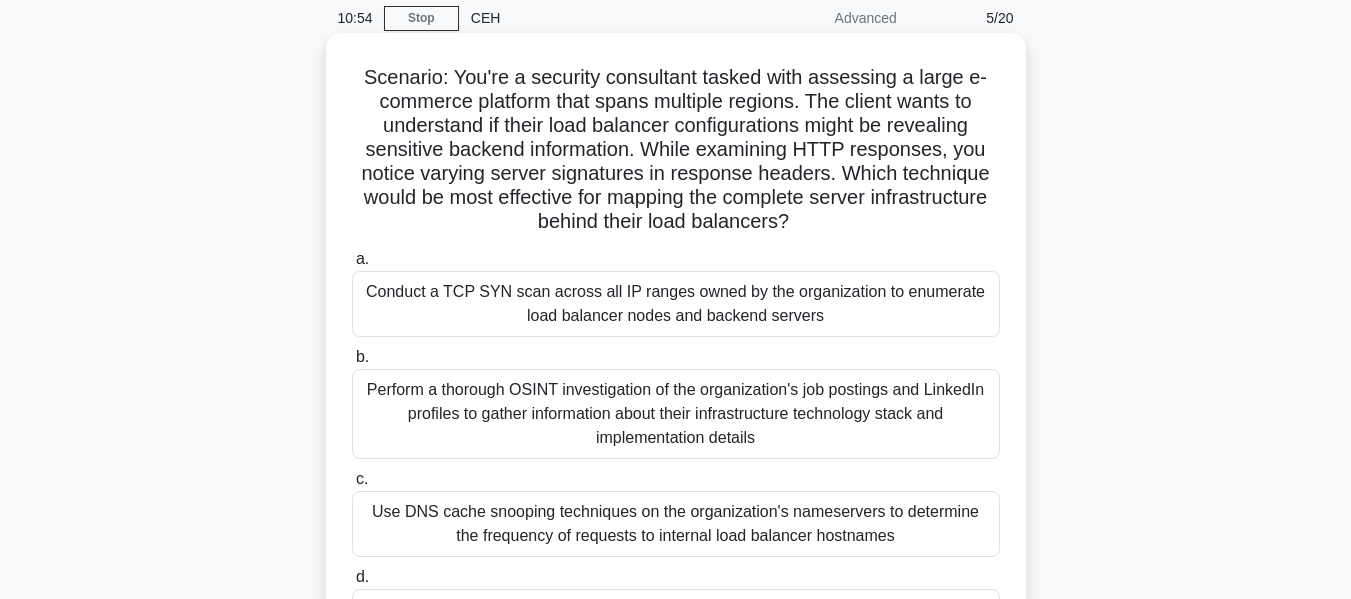 click on "Conduct a TCP SYN scan across all IP ranges owned by the organization to enumerate load balancer nodes and backend servers" at bounding box center (676, 304) 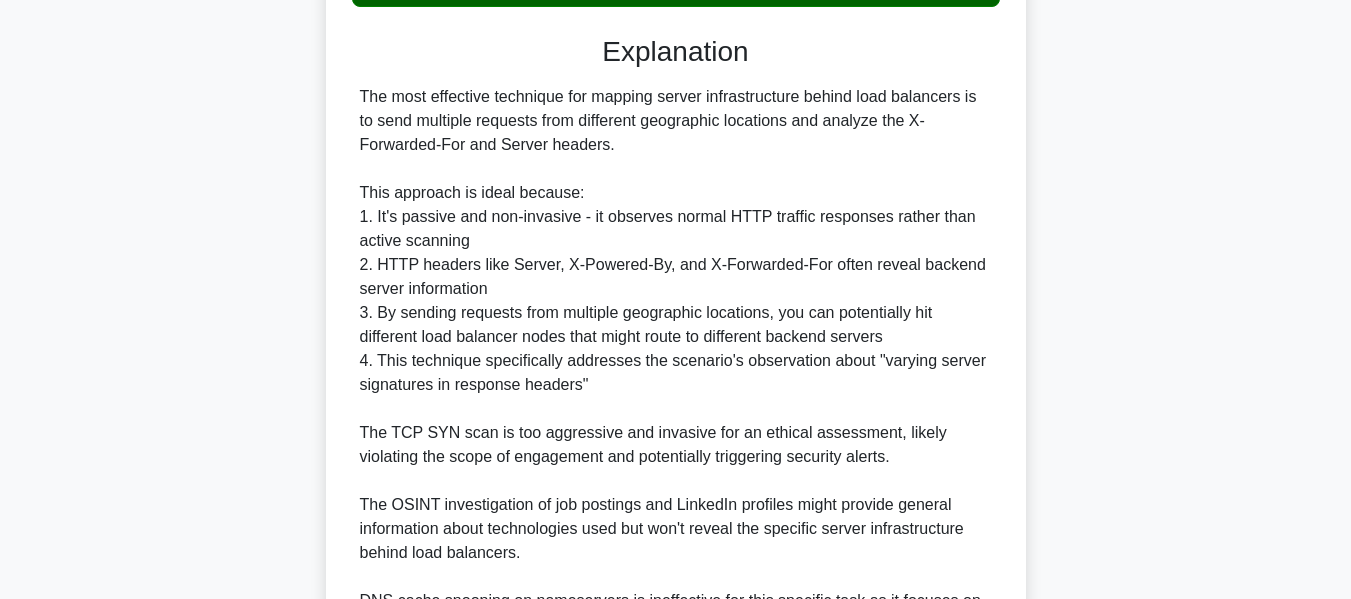 scroll, scrollTop: 949, scrollLeft: 0, axis: vertical 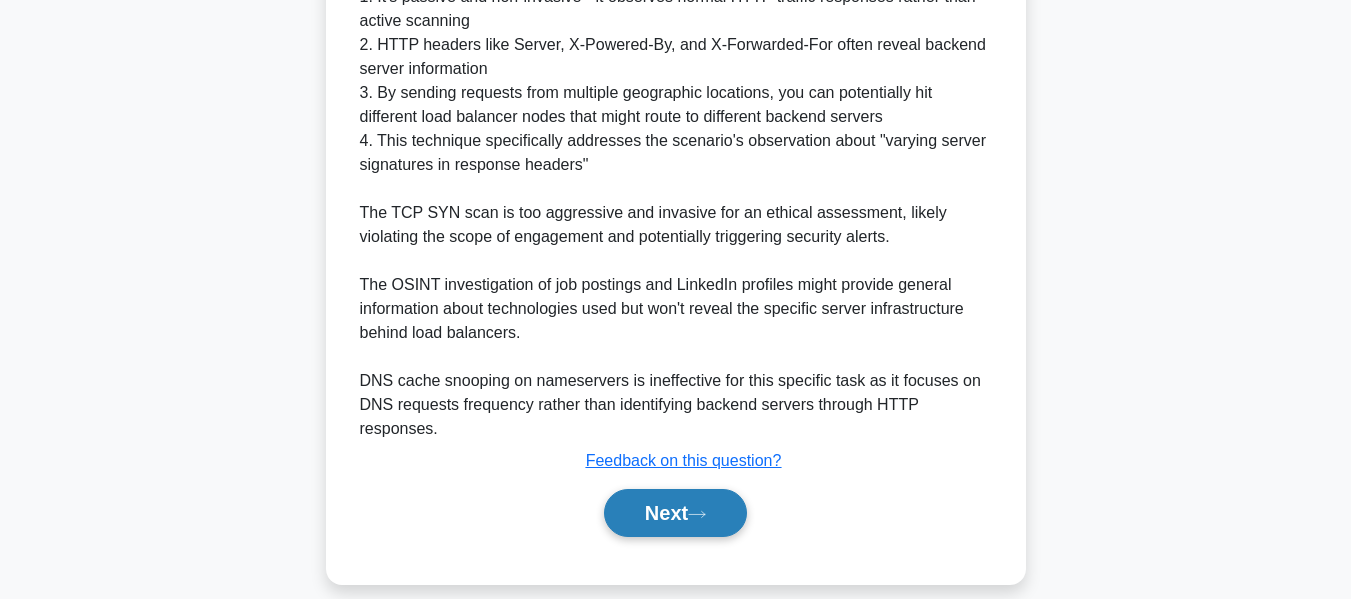 click on "Next" at bounding box center (675, 513) 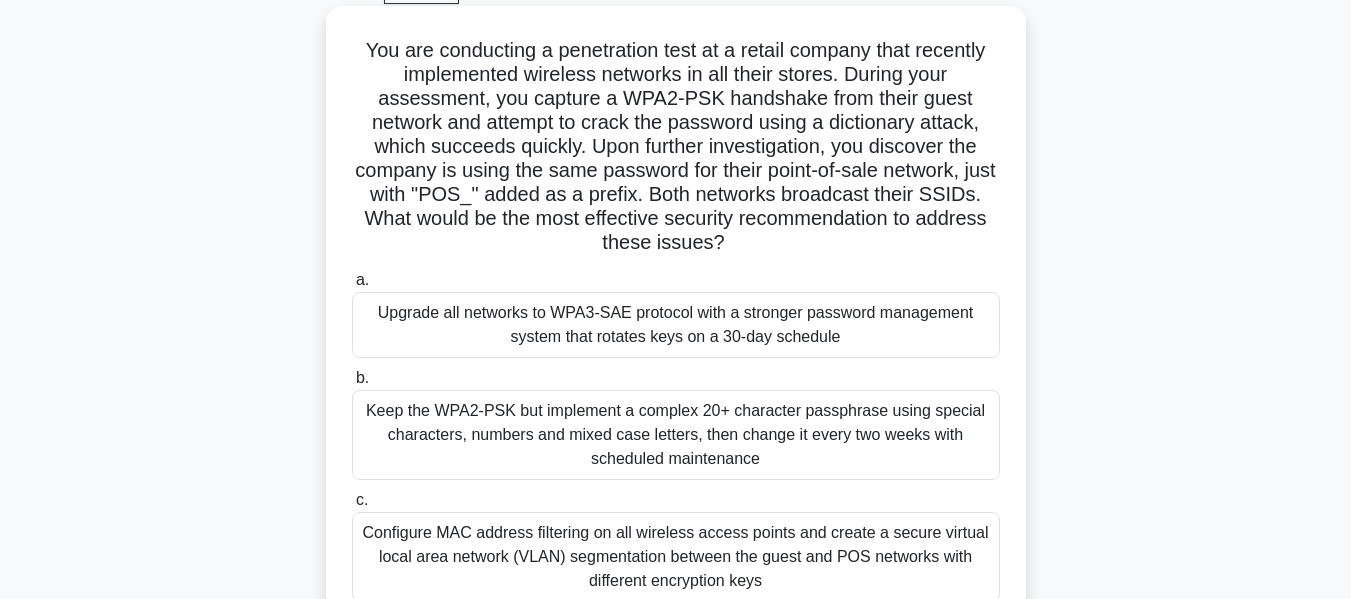 scroll, scrollTop: 105, scrollLeft: 0, axis: vertical 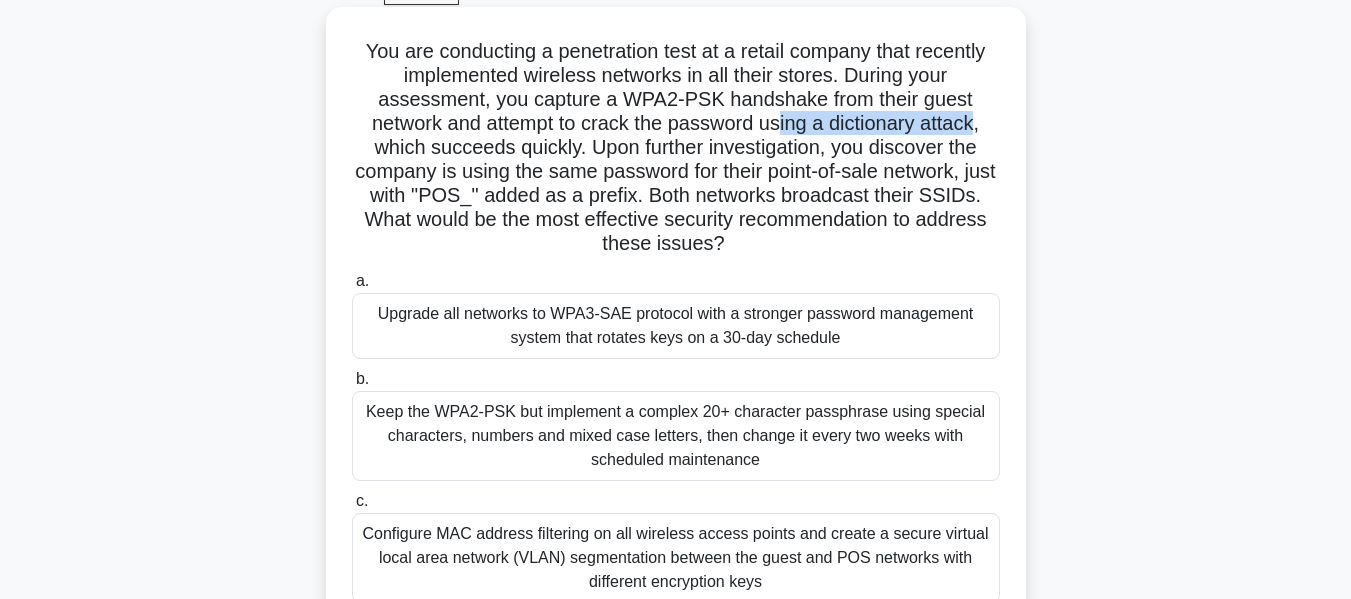 drag, startPoint x: 984, startPoint y: 124, endPoint x: 780, endPoint y: 126, distance: 204.0098 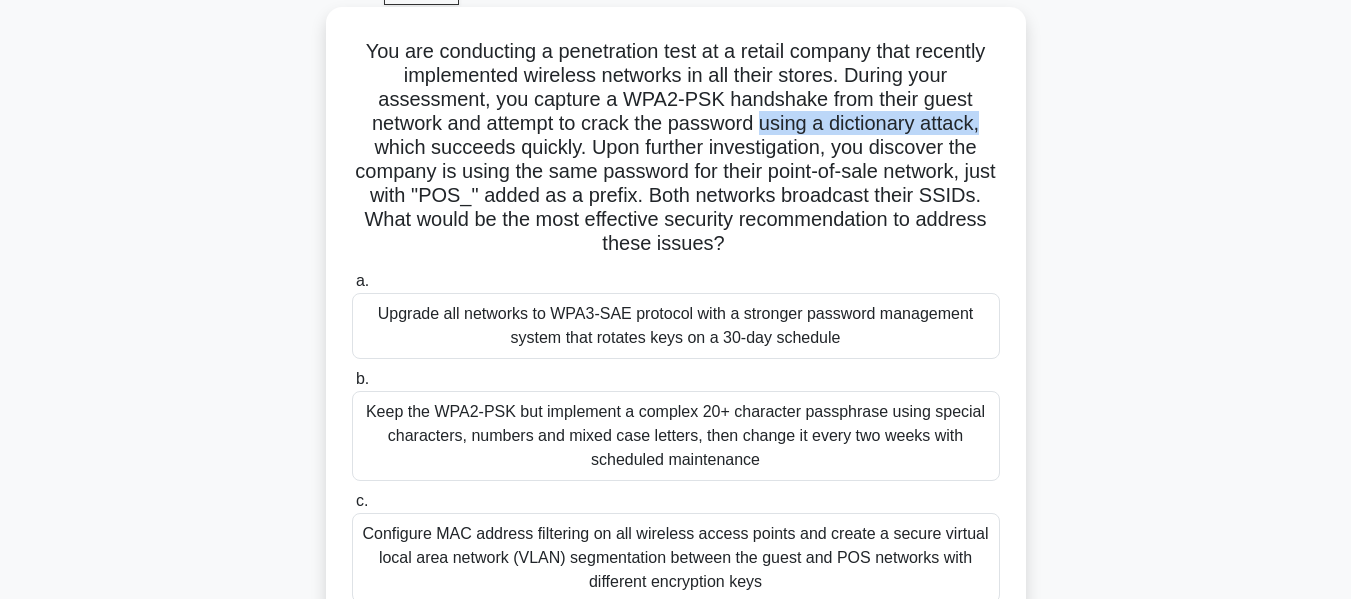 drag, startPoint x: 761, startPoint y: 124, endPoint x: 1007, endPoint y: 126, distance: 246.00813 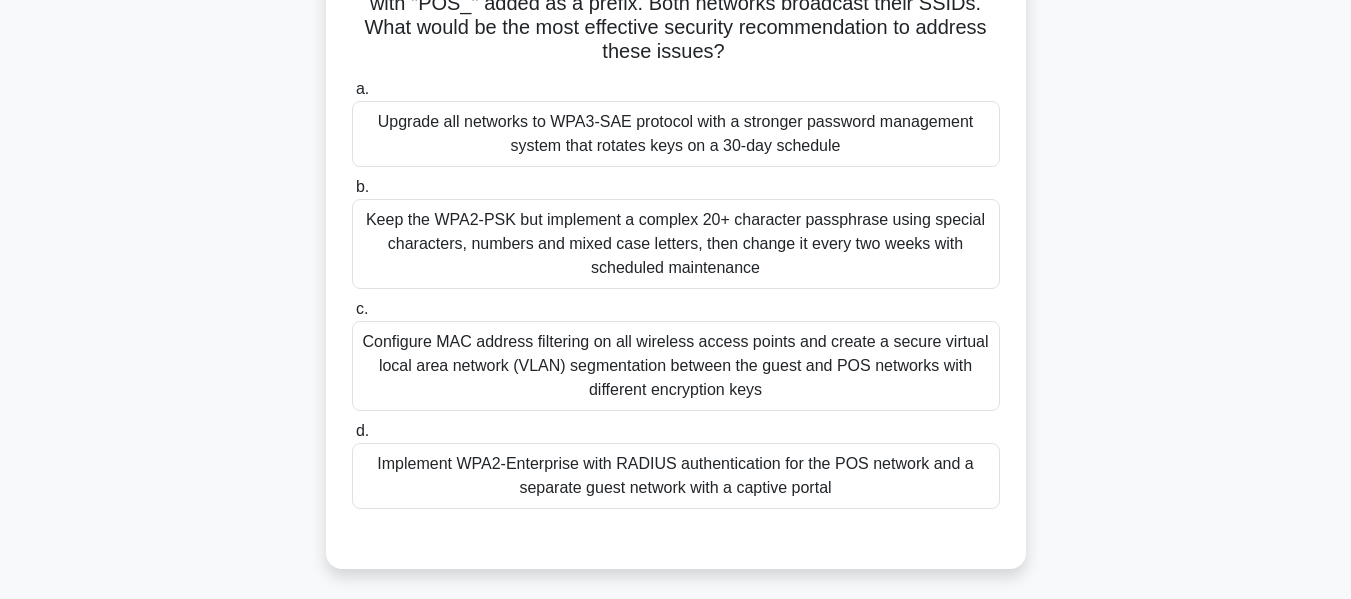 scroll, scrollTop: 298, scrollLeft: 0, axis: vertical 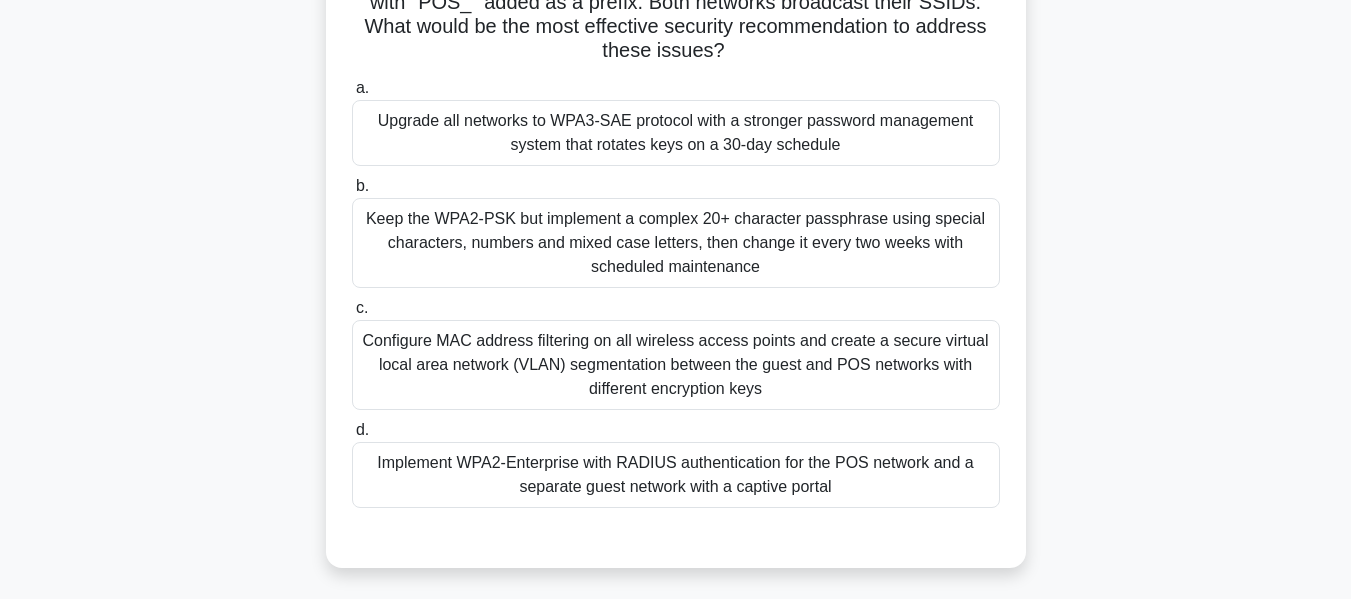 click on "Implement WPA2-Enterprise with RADIUS authentication for the POS network and a separate guest network with a captive portal" at bounding box center (676, 475) 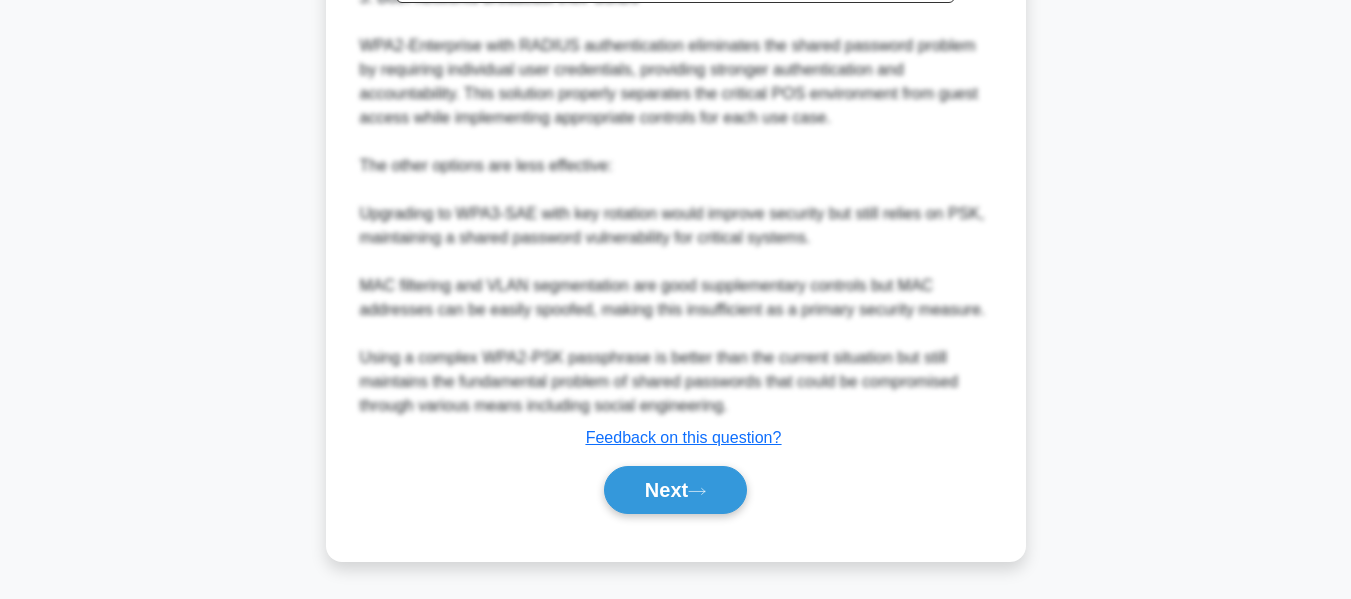 scroll, scrollTop: 1089, scrollLeft: 0, axis: vertical 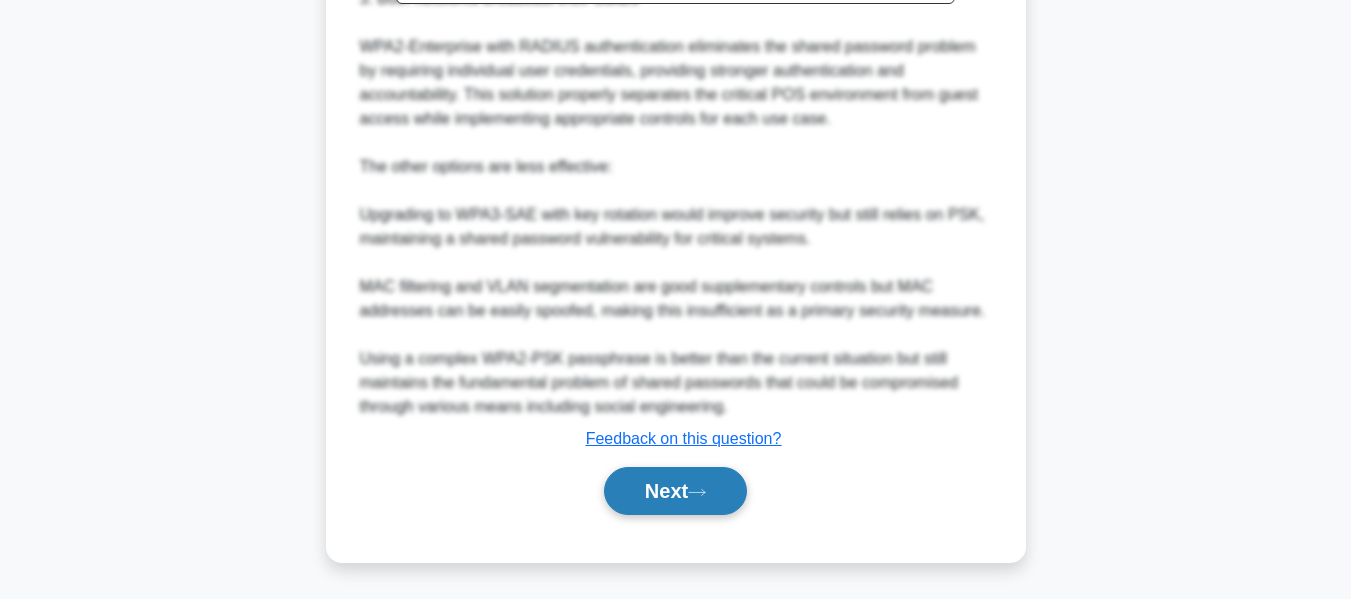 click on "Next" at bounding box center [675, 491] 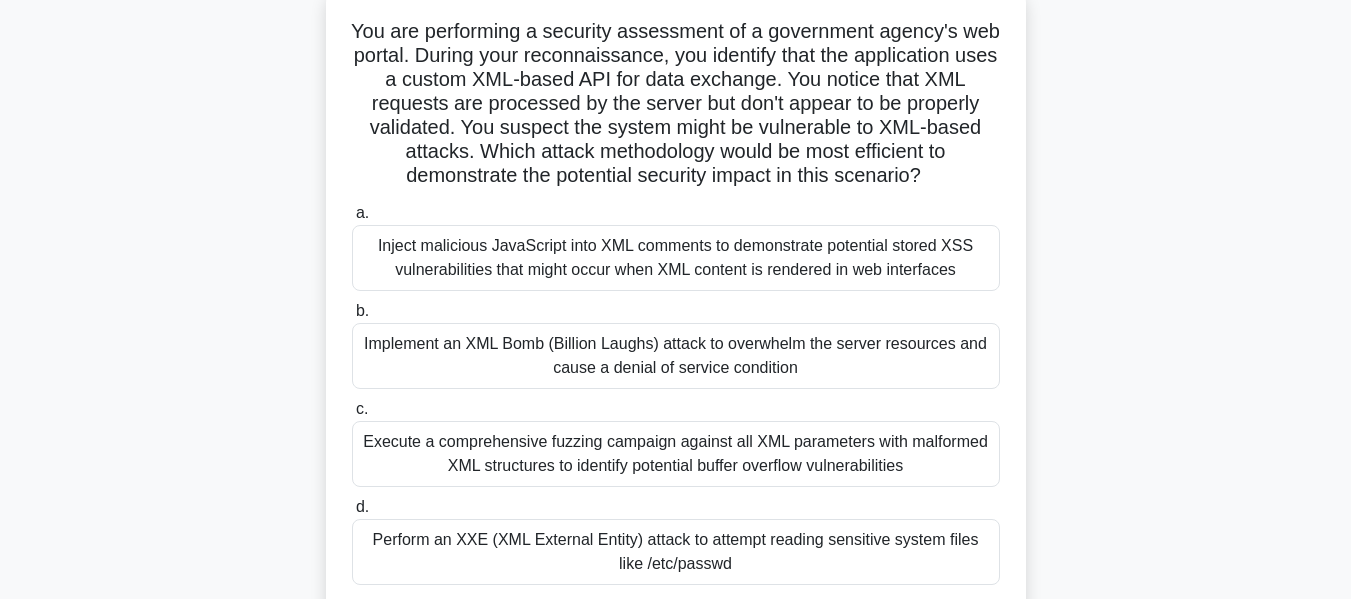 scroll, scrollTop: 124, scrollLeft: 0, axis: vertical 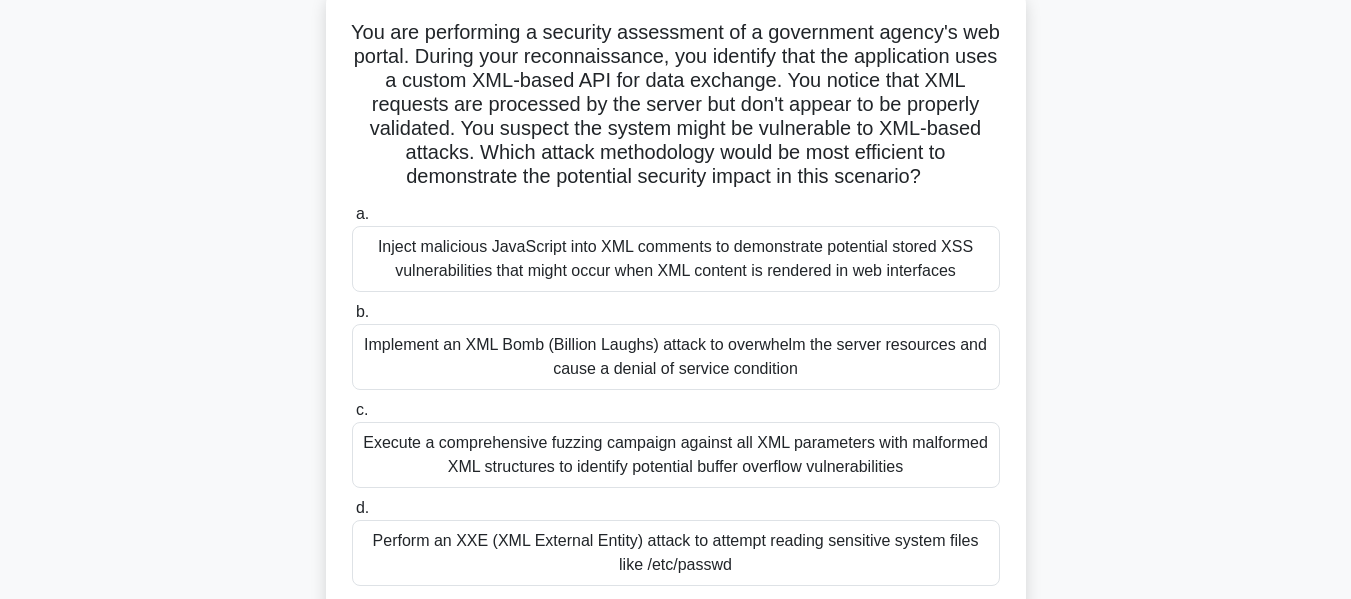click on "Inject malicious JavaScript into XML comments to demonstrate potential stored XSS vulnerabilities that might occur when XML content is rendered in web interfaces" at bounding box center (676, 259) 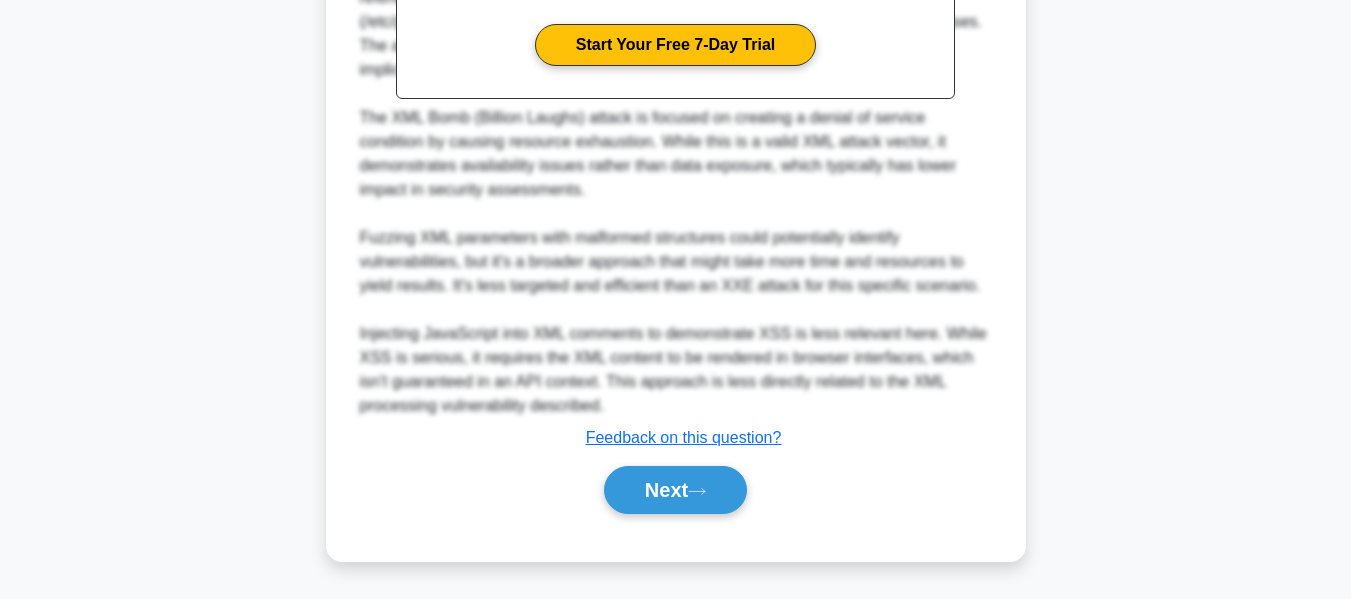 scroll, scrollTop: 899, scrollLeft: 0, axis: vertical 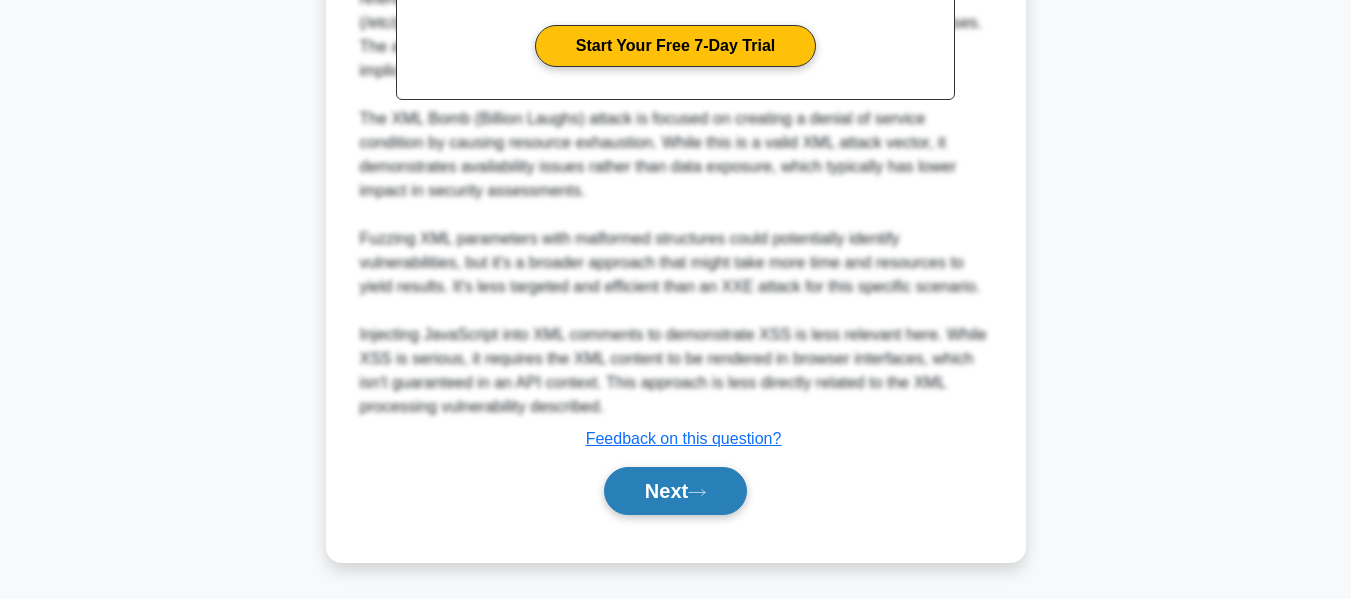 click on "Next" at bounding box center [675, 491] 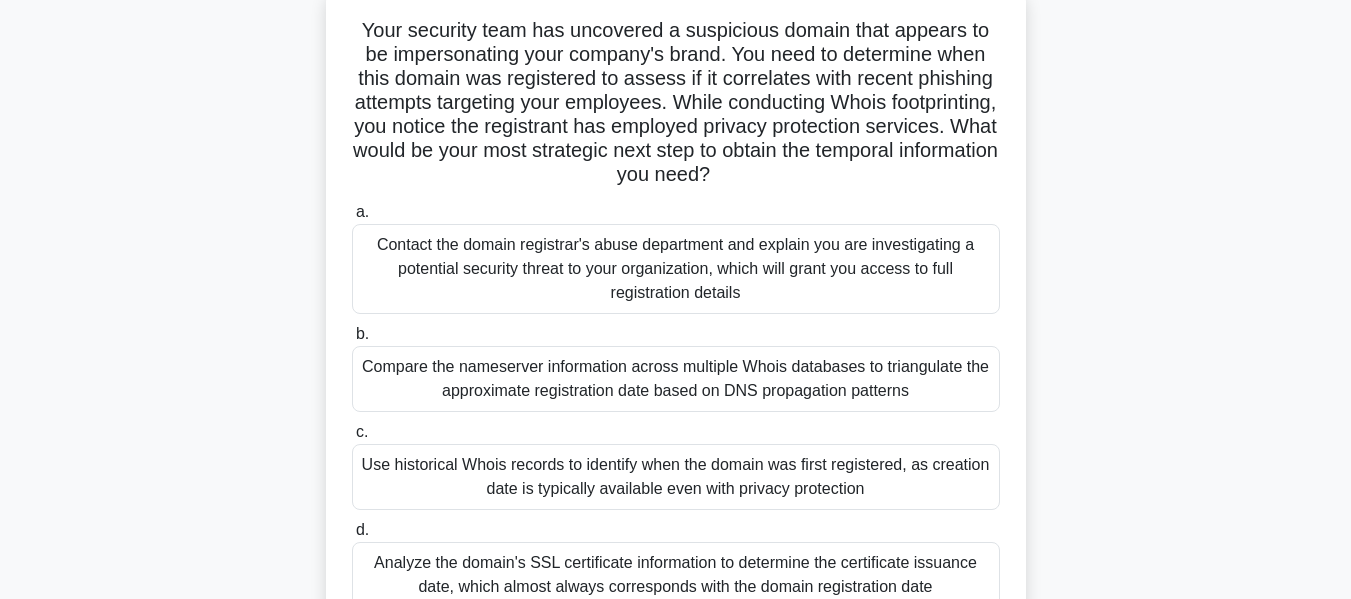 scroll, scrollTop: 125, scrollLeft: 0, axis: vertical 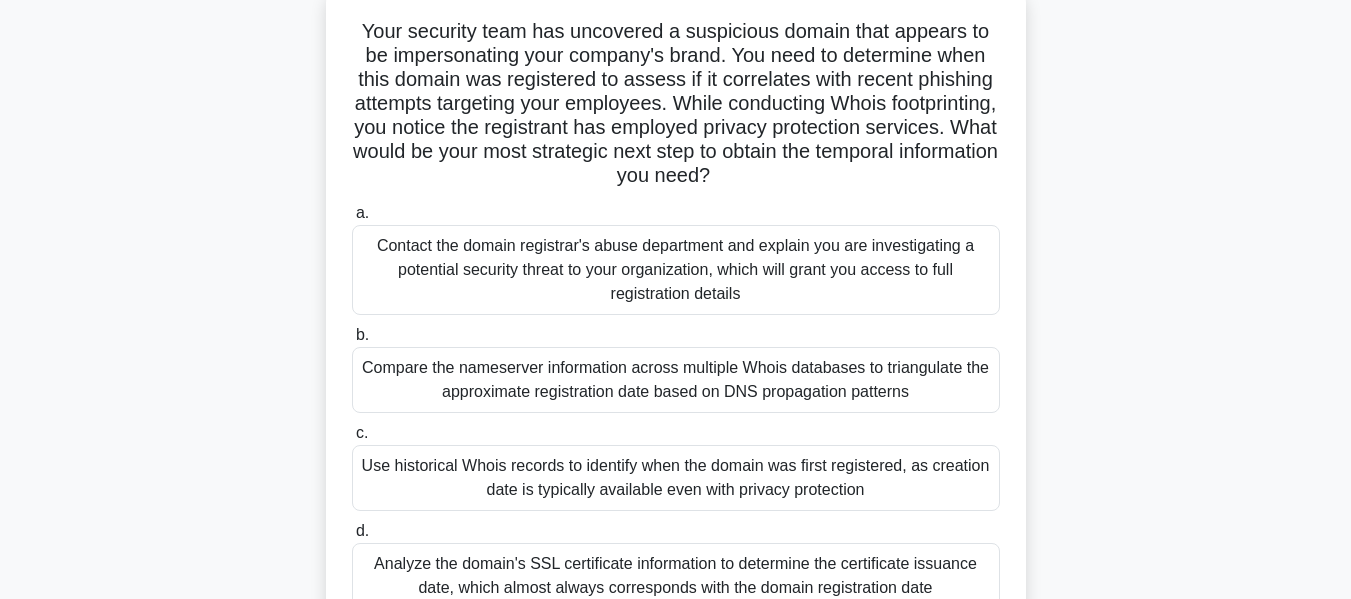 click on "Contact the domain registrar's abuse department and explain you are investigating a potential security threat to your organization, which will grant you access to full registration details" at bounding box center [676, 270] 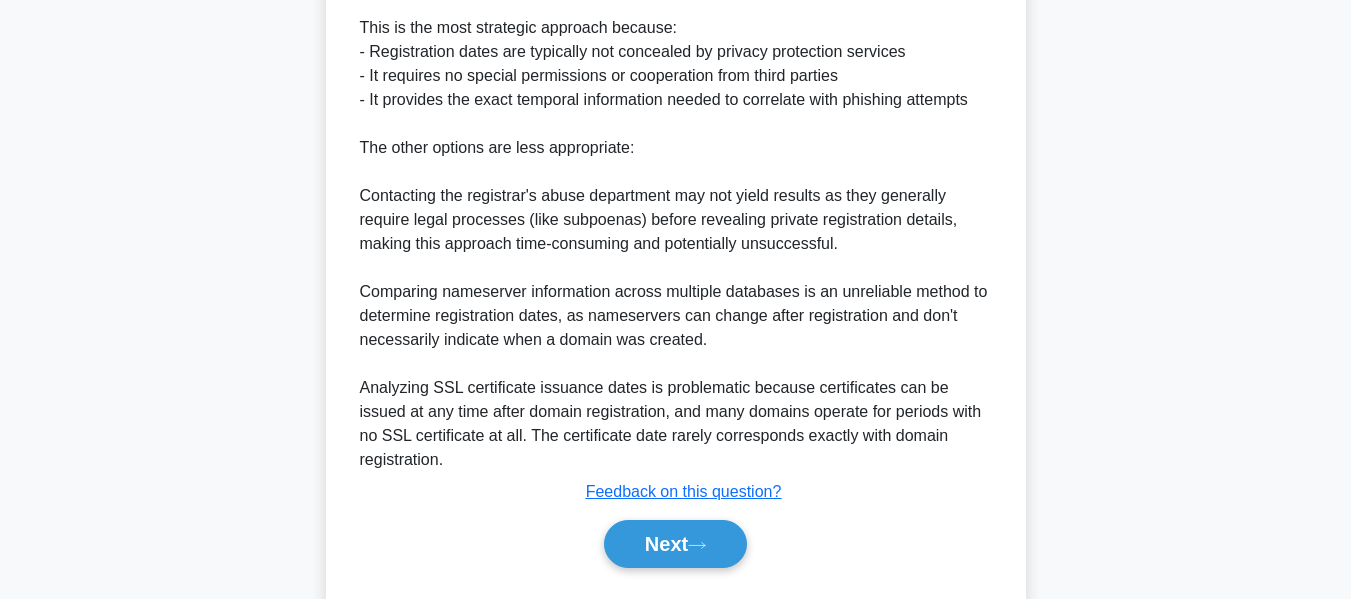 scroll, scrollTop: 949, scrollLeft: 0, axis: vertical 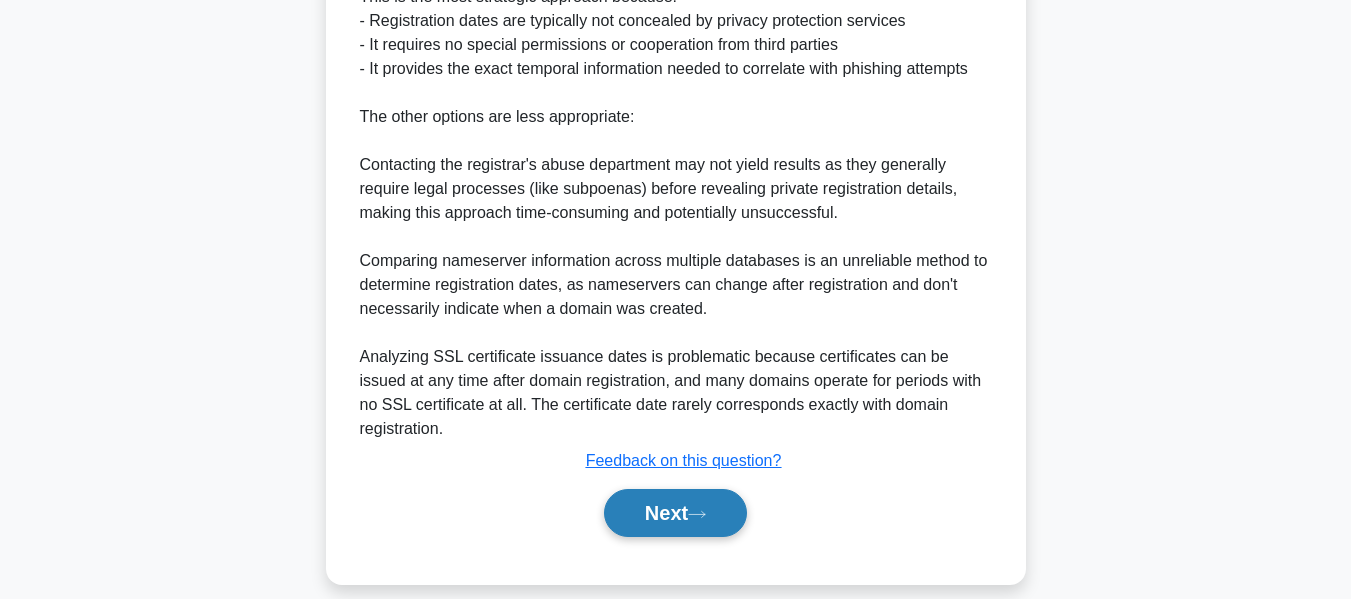 click on "Next" at bounding box center [675, 513] 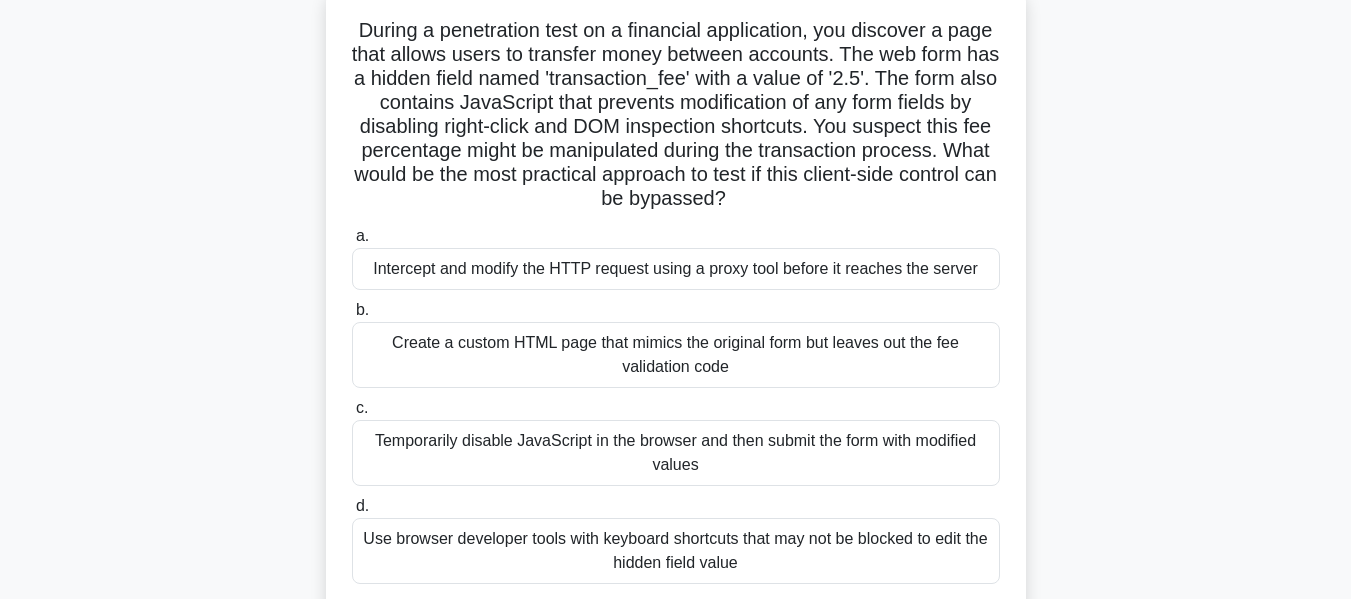 scroll, scrollTop: 128, scrollLeft: 0, axis: vertical 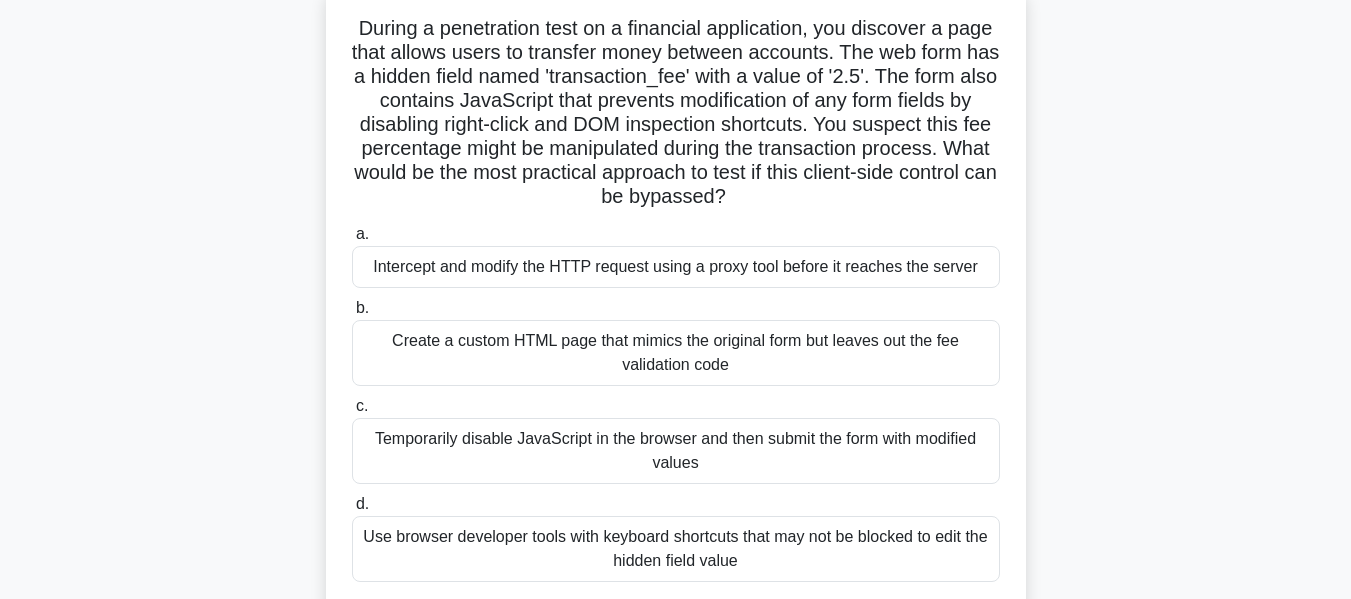 click on "Temporarily disable JavaScript in the browser and then submit the form with modified values" at bounding box center (676, 451) 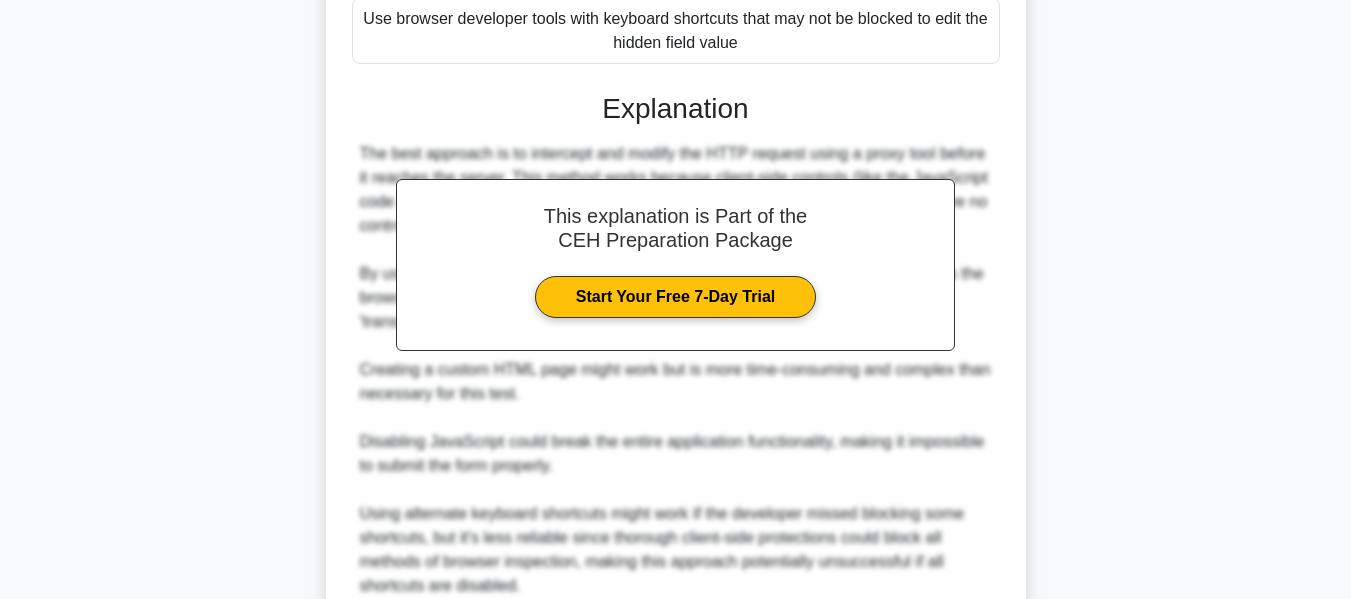 scroll, scrollTop: 827, scrollLeft: 0, axis: vertical 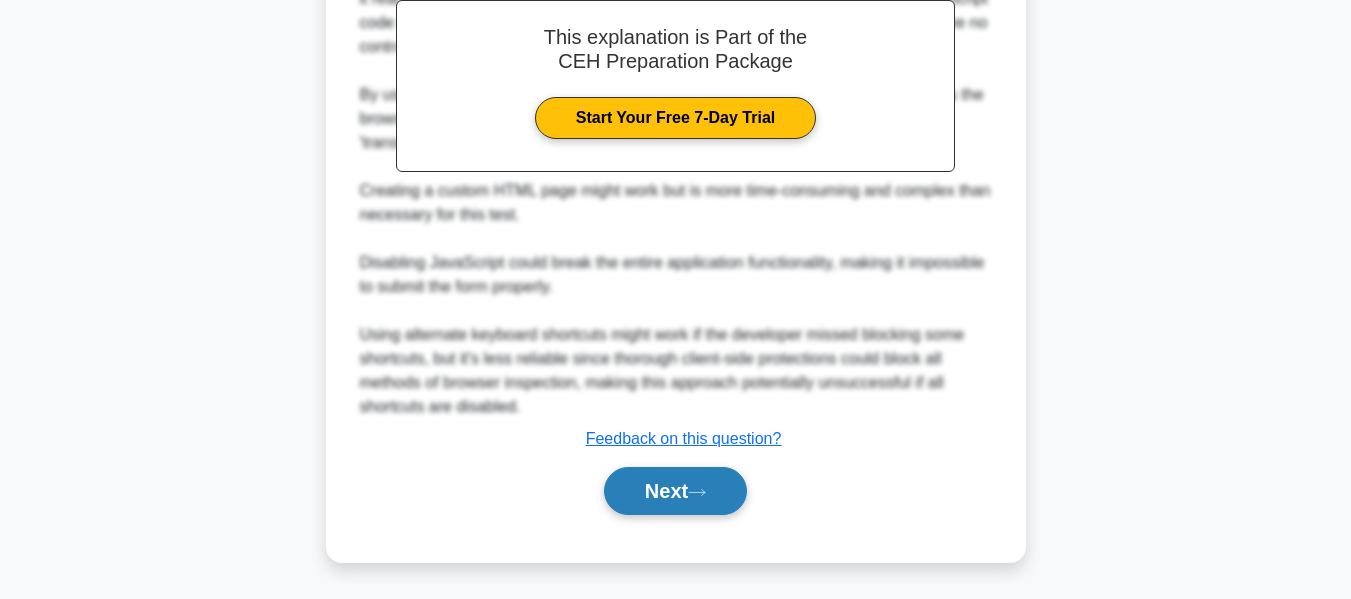 click on "Next" at bounding box center (675, 491) 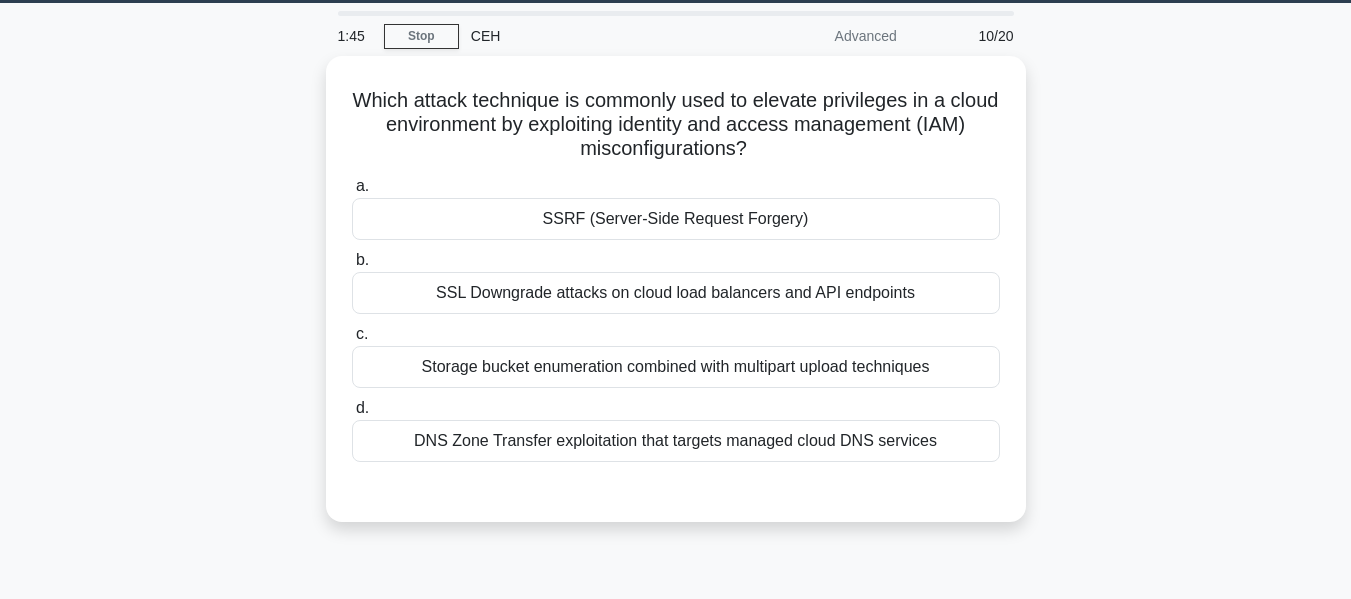 scroll, scrollTop: 36, scrollLeft: 0, axis: vertical 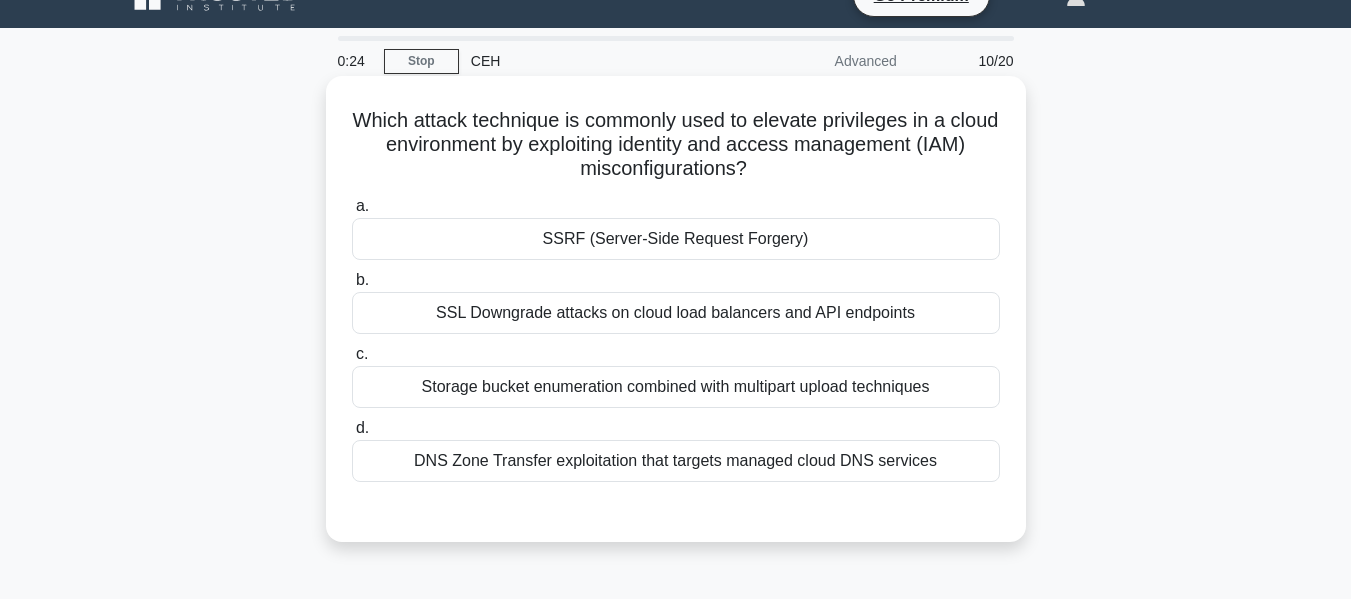 click on "DNS Zone Transfer exploitation that targets managed cloud DNS services" at bounding box center (676, 461) 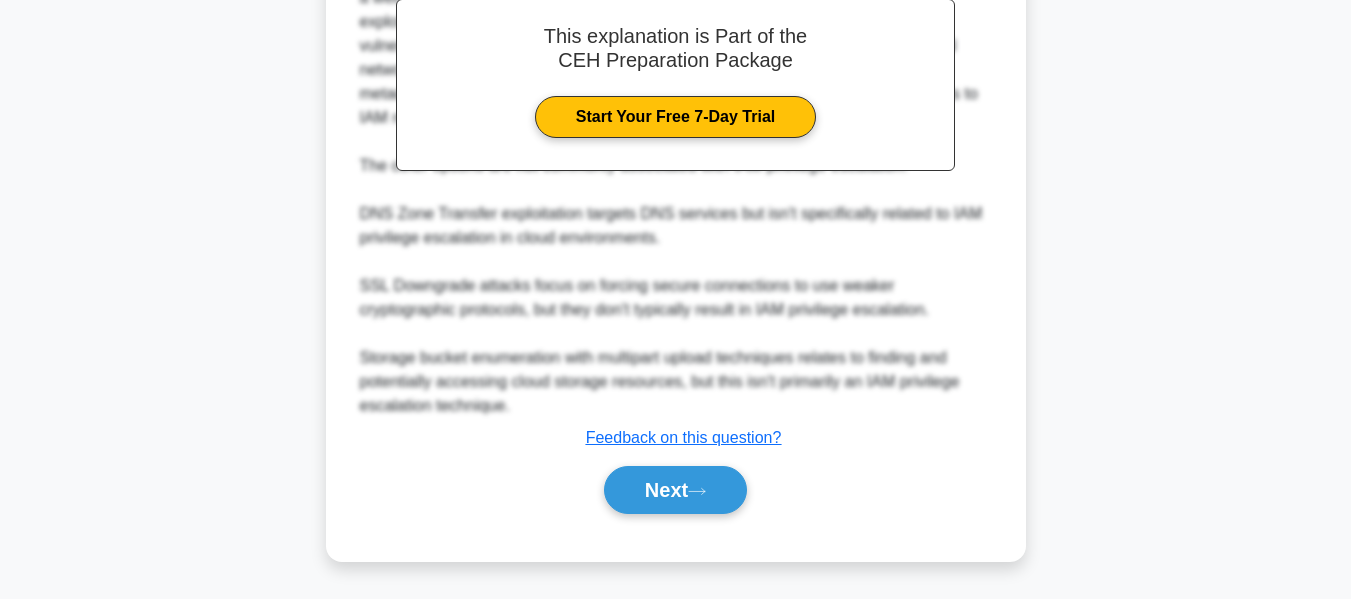 scroll, scrollTop: 634, scrollLeft: 0, axis: vertical 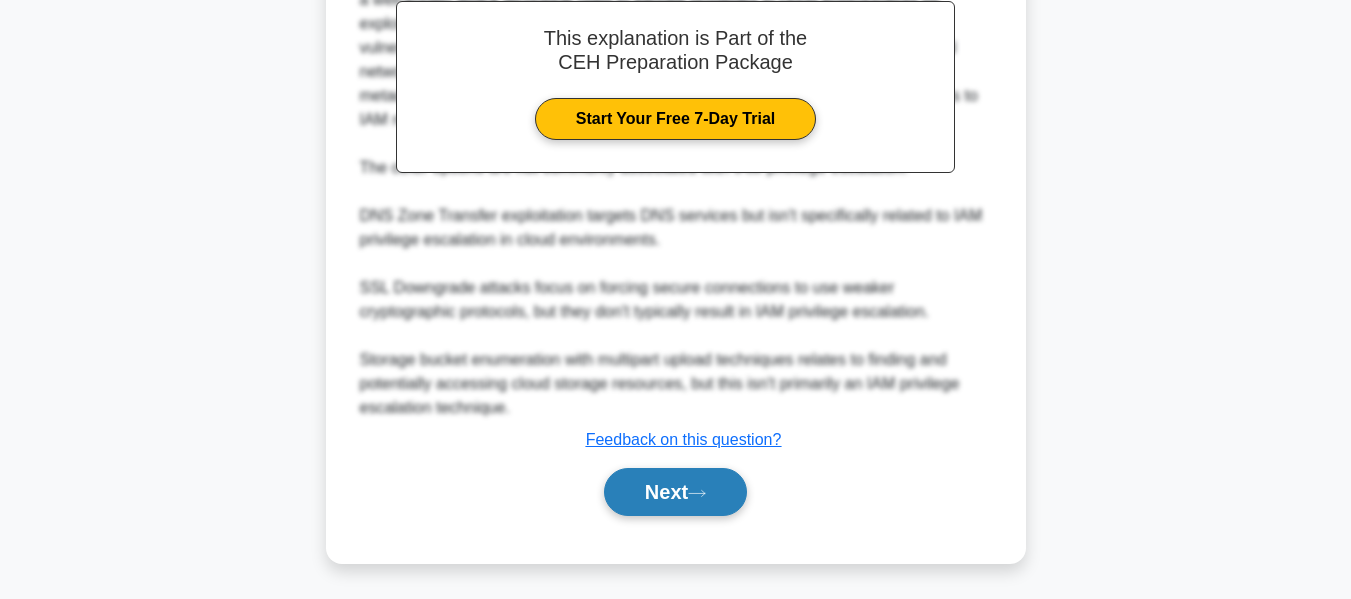click on "Next" at bounding box center (675, 492) 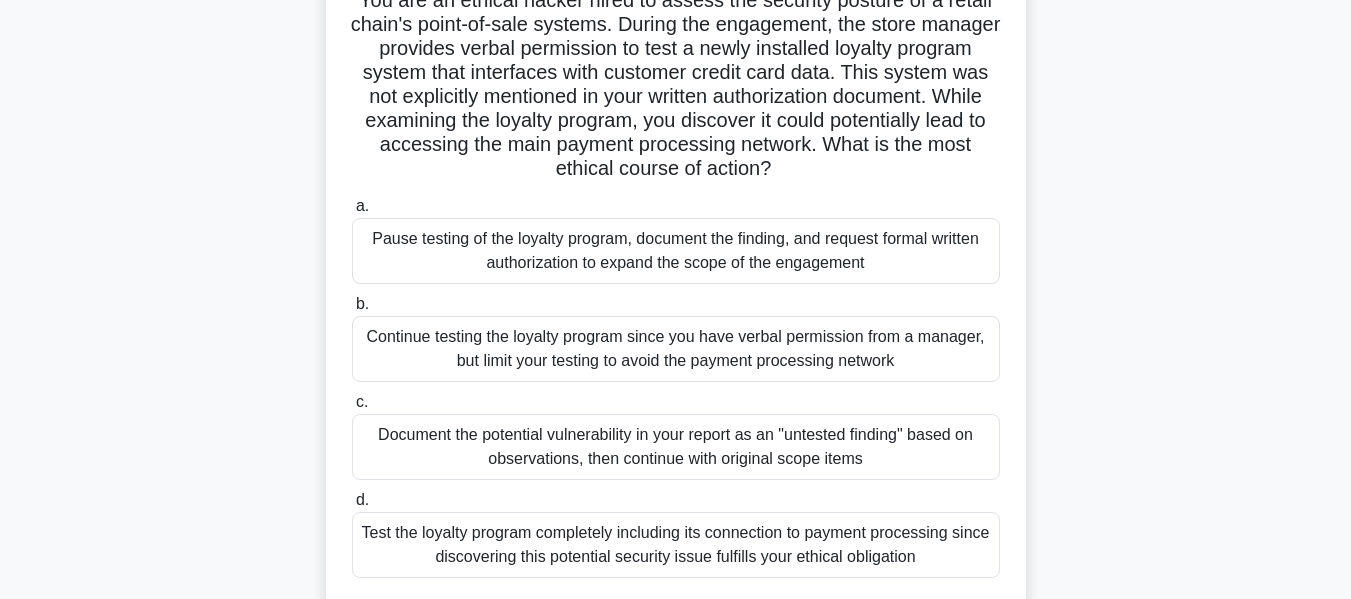 scroll, scrollTop: 157, scrollLeft: 0, axis: vertical 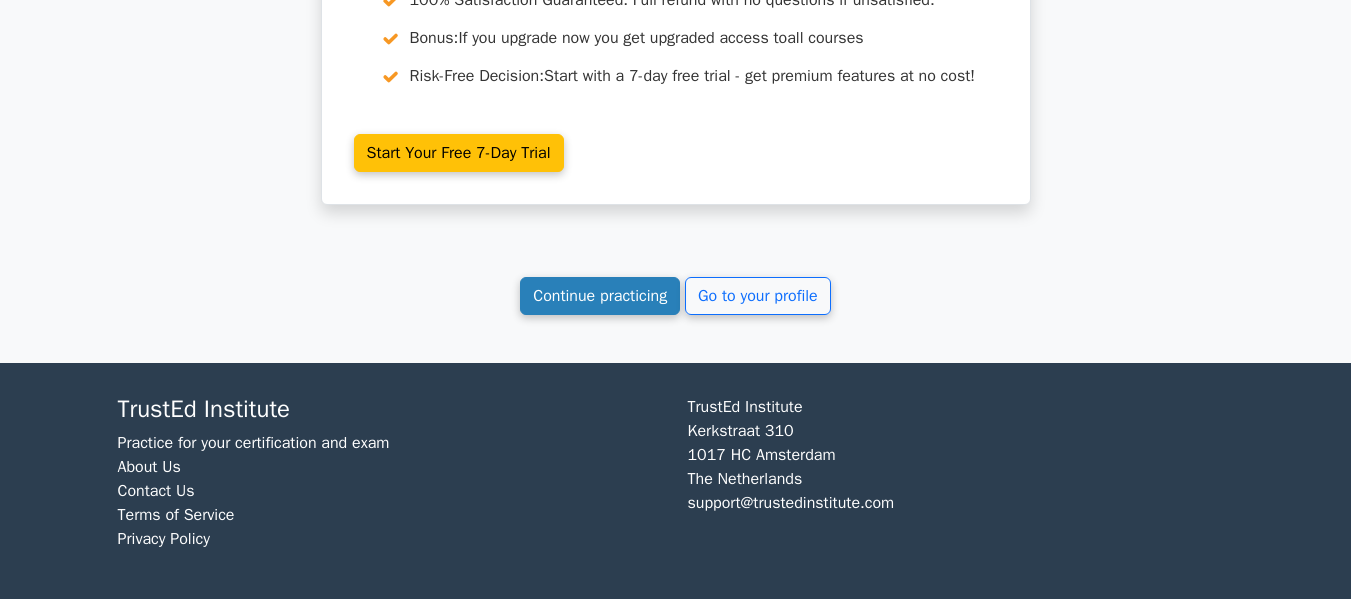 click on "Continue practicing" at bounding box center (600, 296) 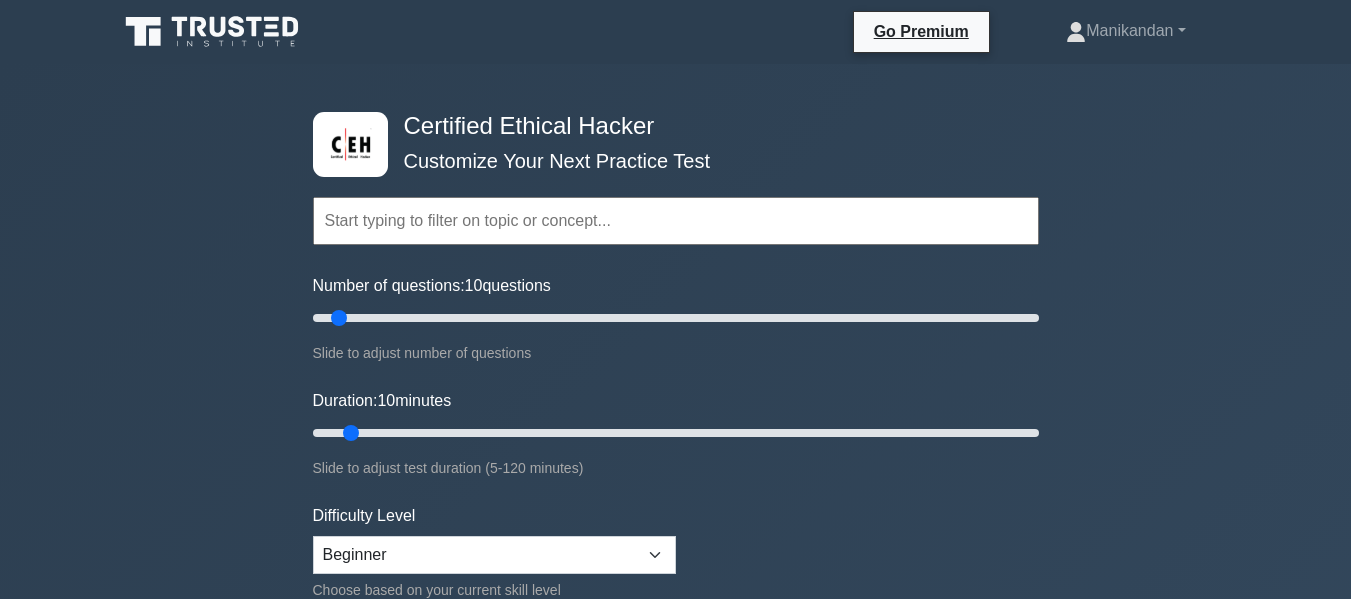 scroll, scrollTop: 0, scrollLeft: 0, axis: both 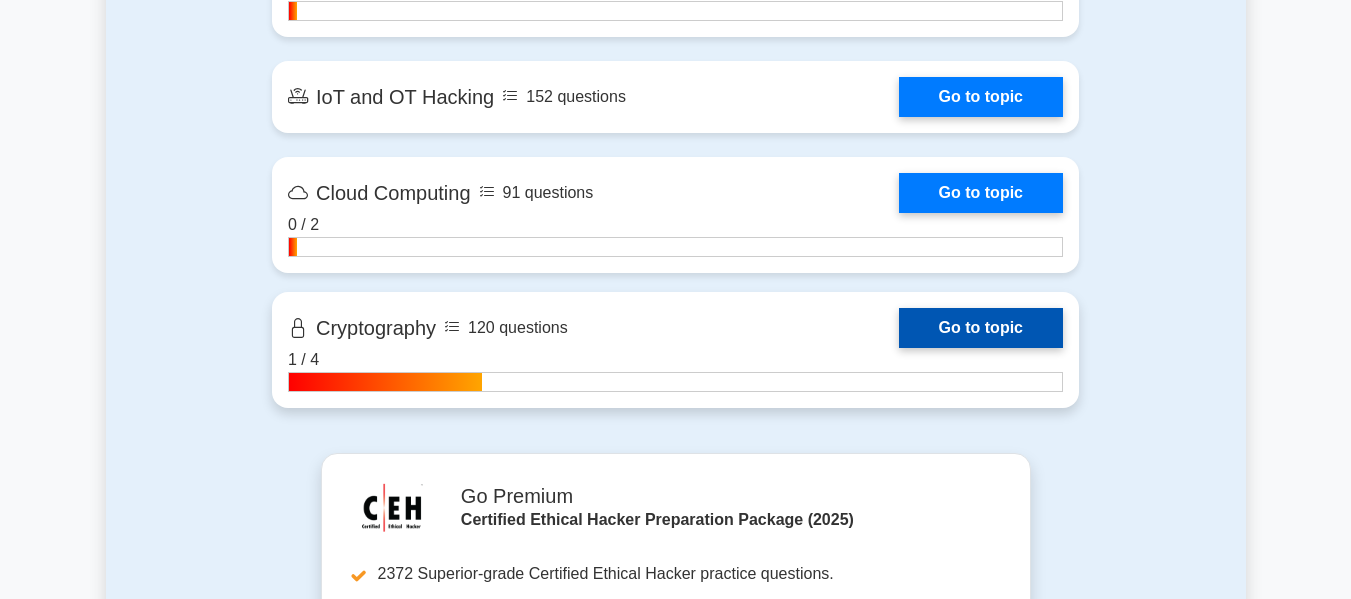 click on "Go to topic" at bounding box center (981, 328) 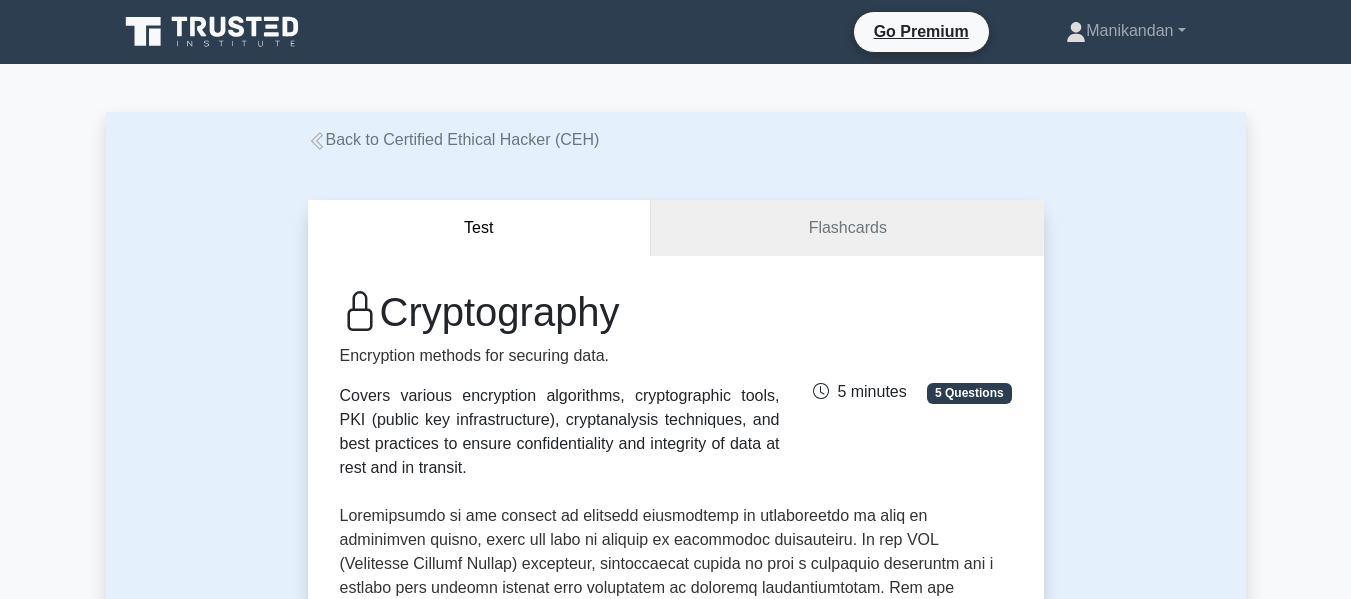 scroll, scrollTop: 517, scrollLeft: 0, axis: vertical 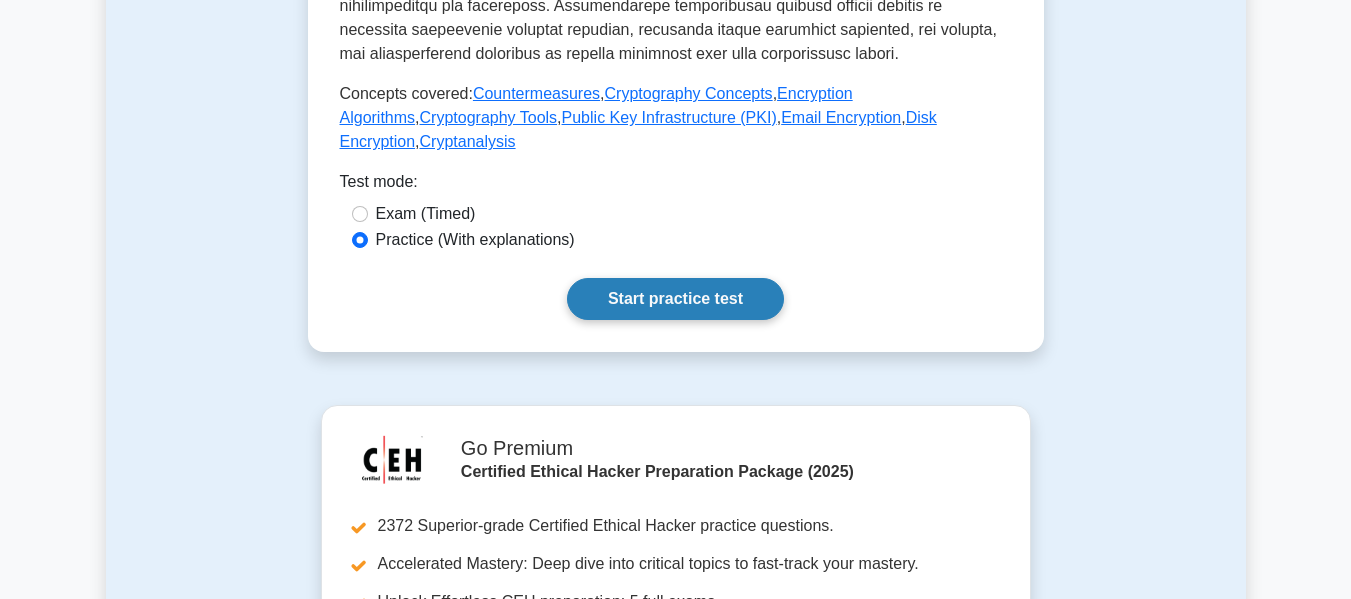 click on "Start practice test" at bounding box center (675, 299) 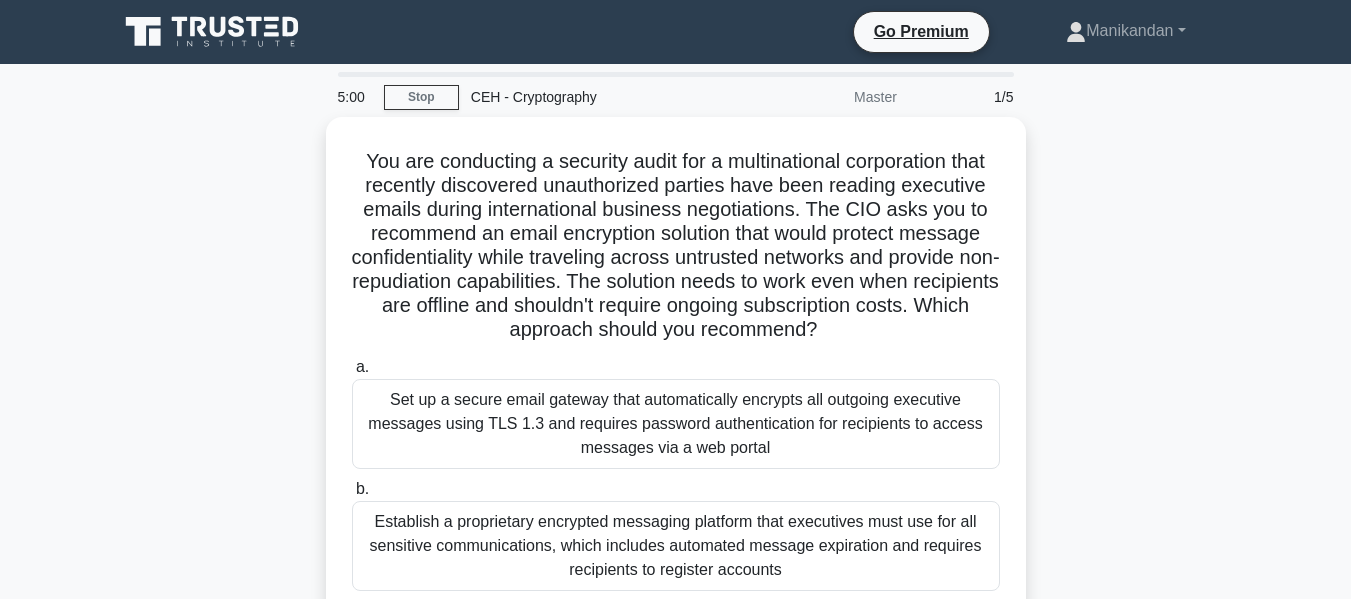 scroll, scrollTop: 0, scrollLeft: 0, axis: both 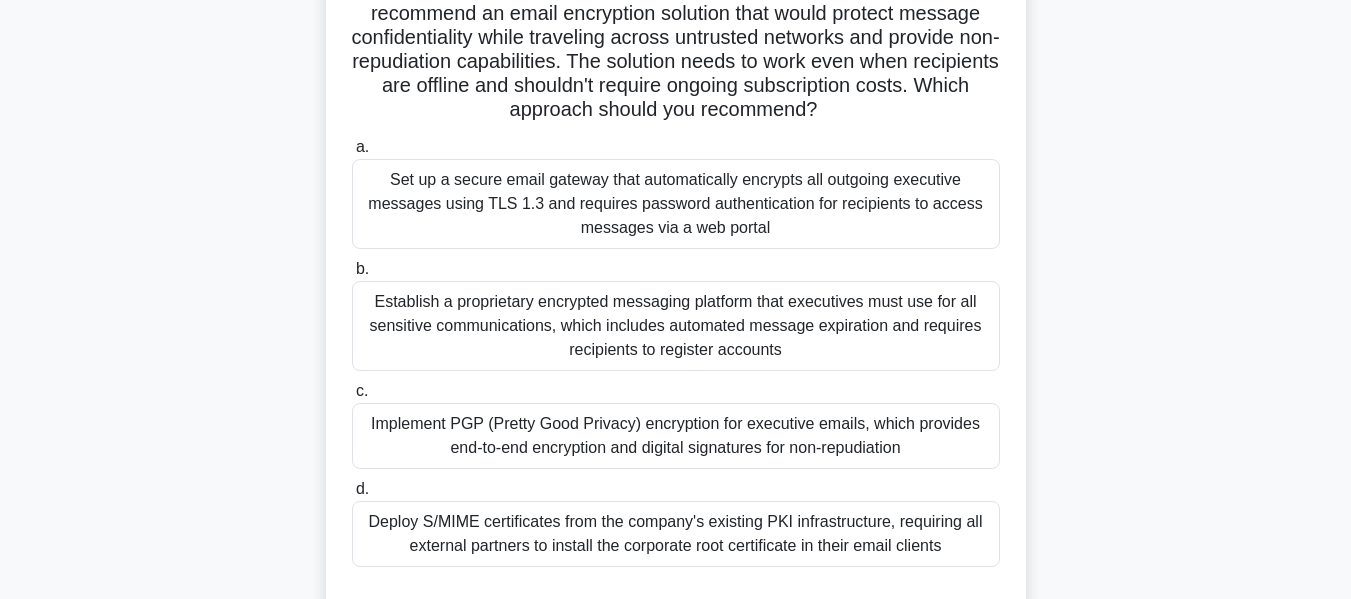 click on "Set up a secure email gateway that automatically encrypts all outgoing executive messages using TLS 1.3 and requires password authentication for recipients to access messages via a web portal" at bounding box center (676, 204) 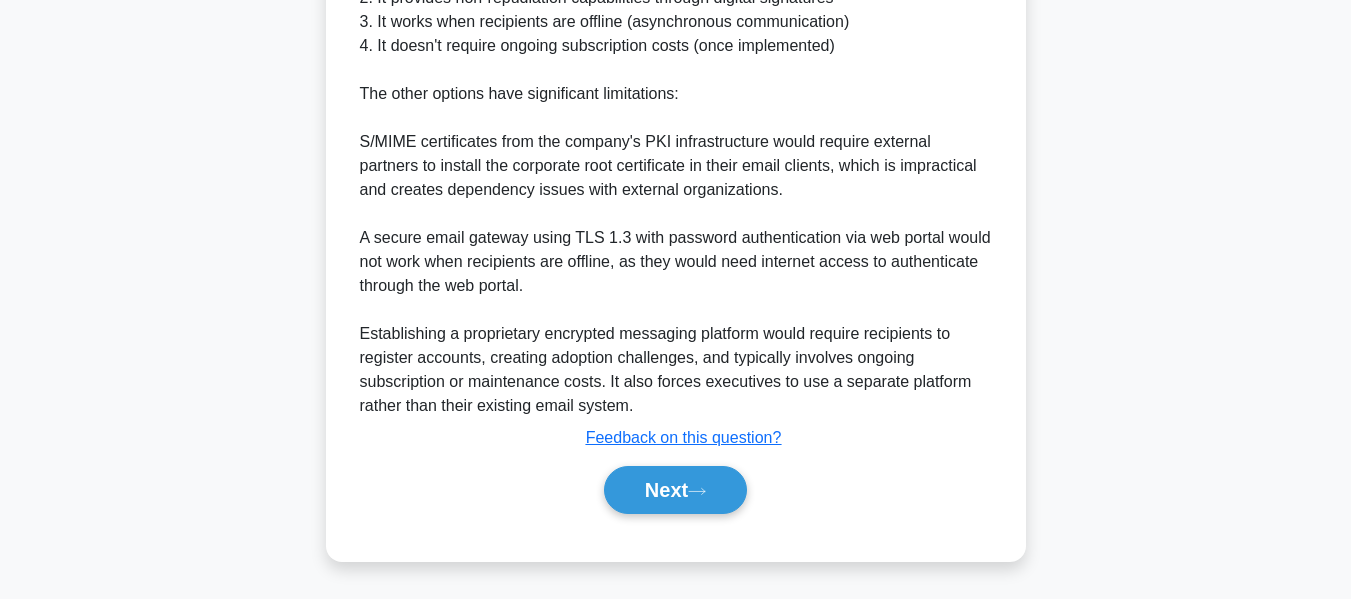 scroll, scrollTop: 1020, scrollLeft: 0, axis: vertical 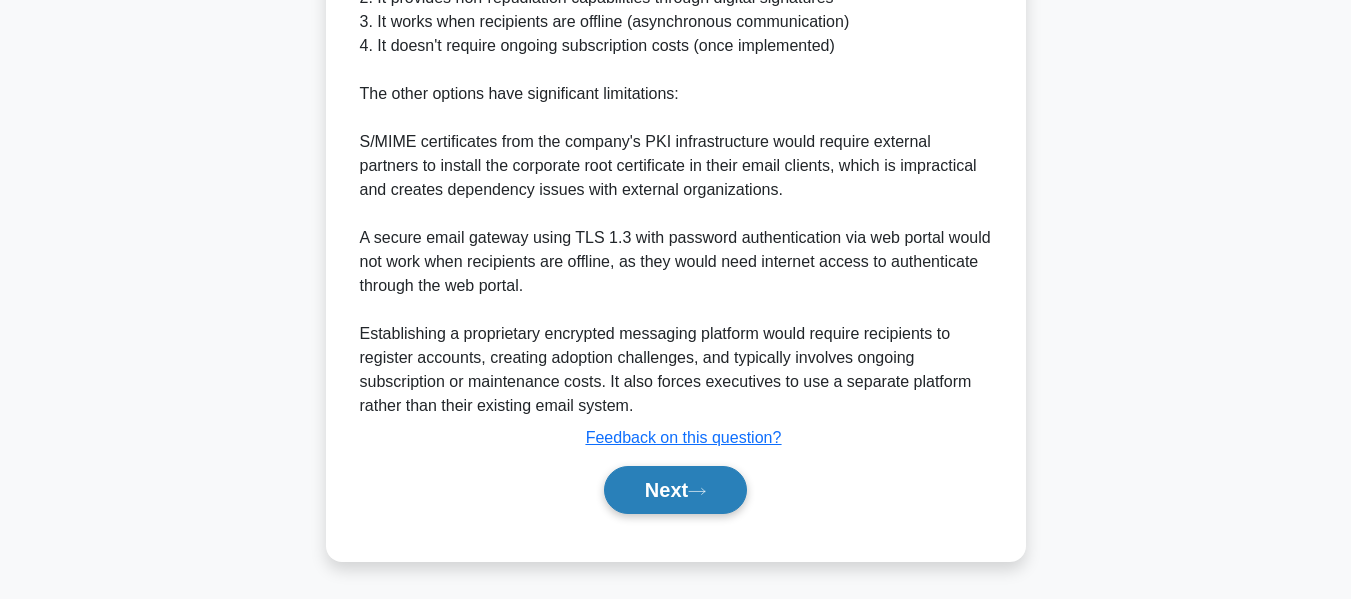 click on "Next" at bounding box center [675, 490] 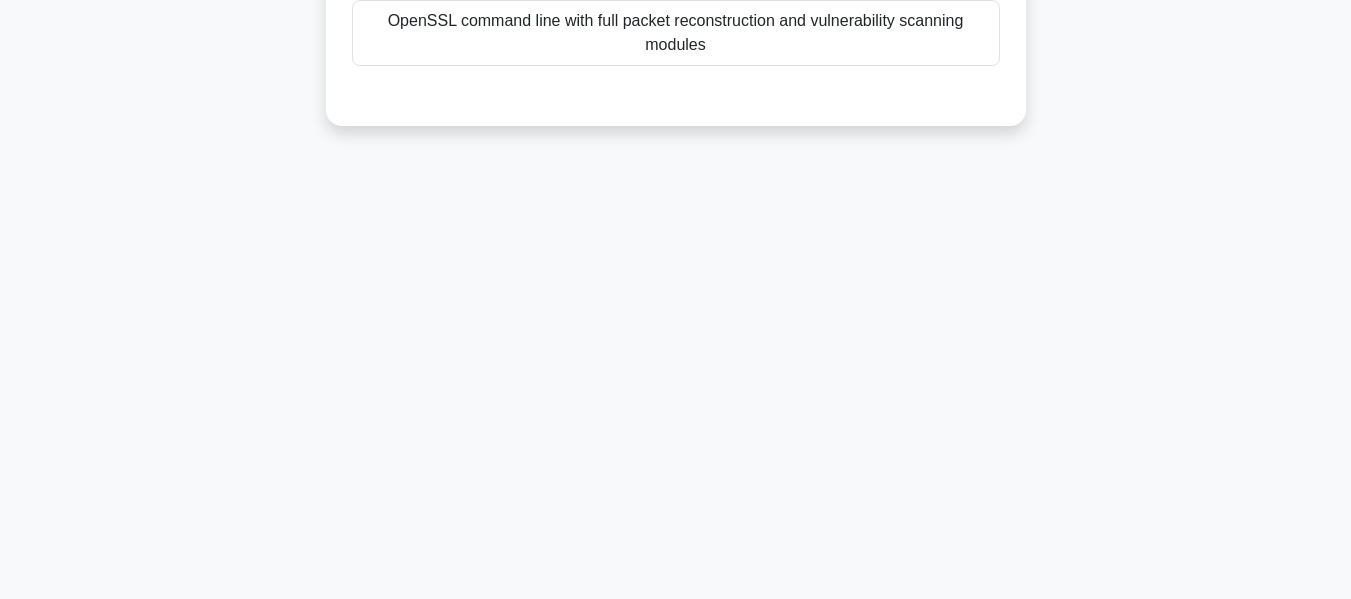 scroll, scrollTop: 0, scrollLeft: 0, axis: both 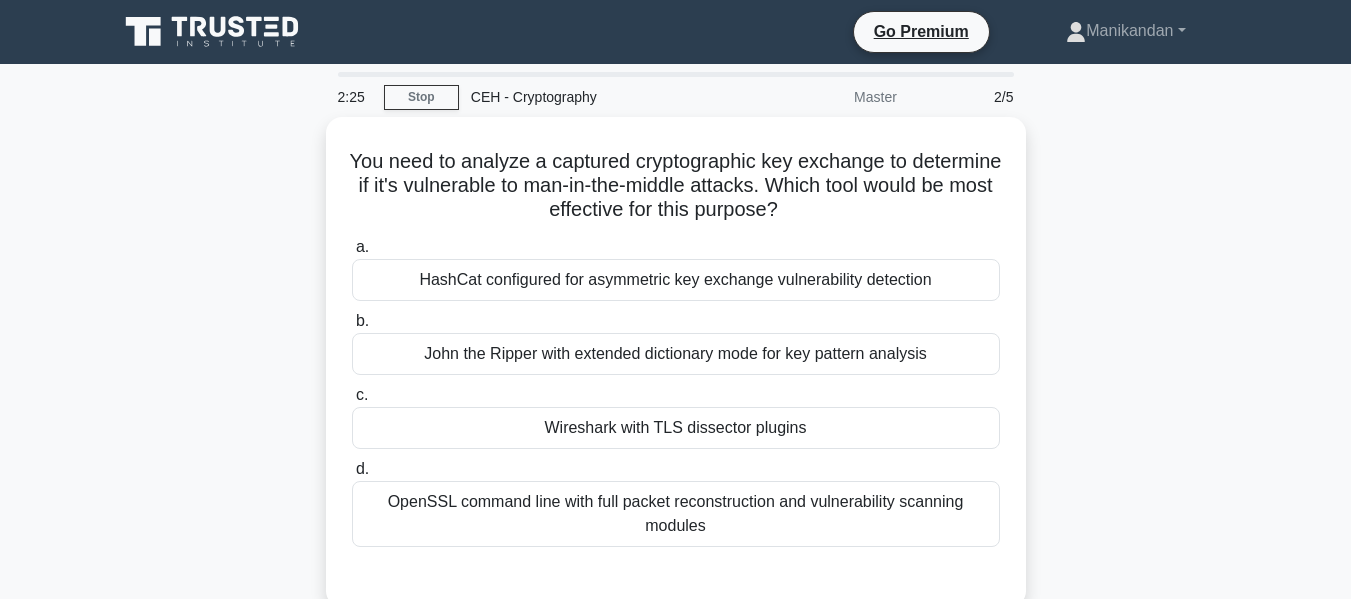 click on "HashCat configured for asymmetric key exchange vulnerability detection" at bounding box center (676, 280) 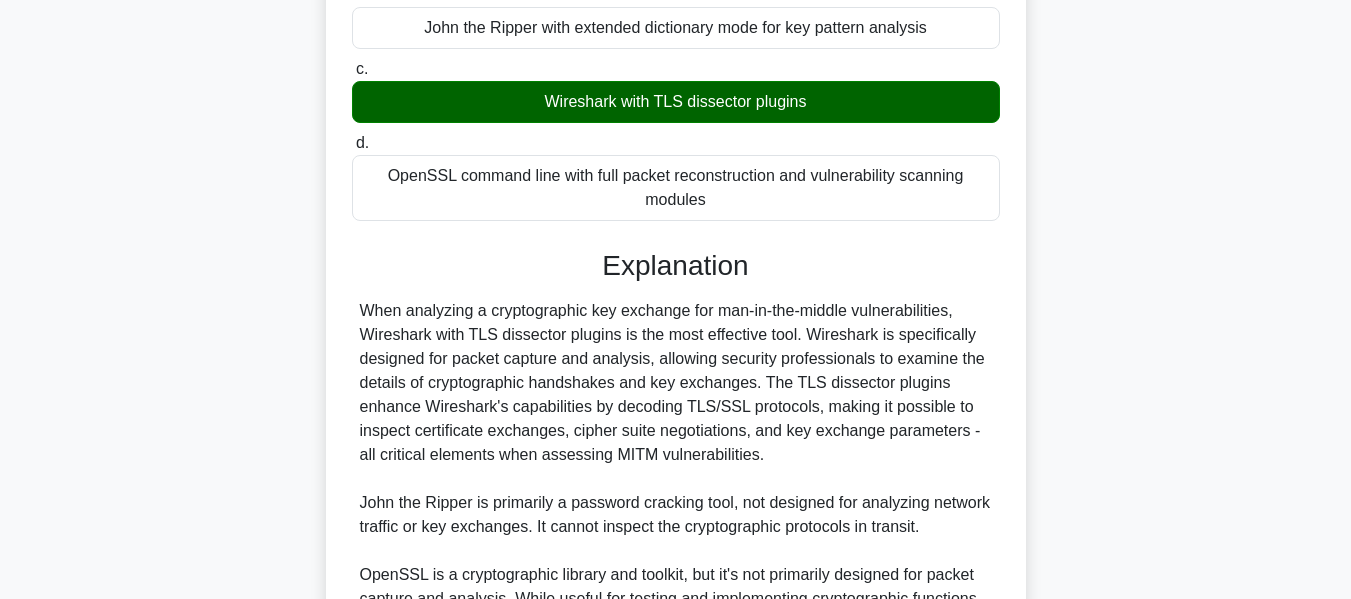 scroll, scrollTop: 637, scrollLeft: 0, axis: vertical 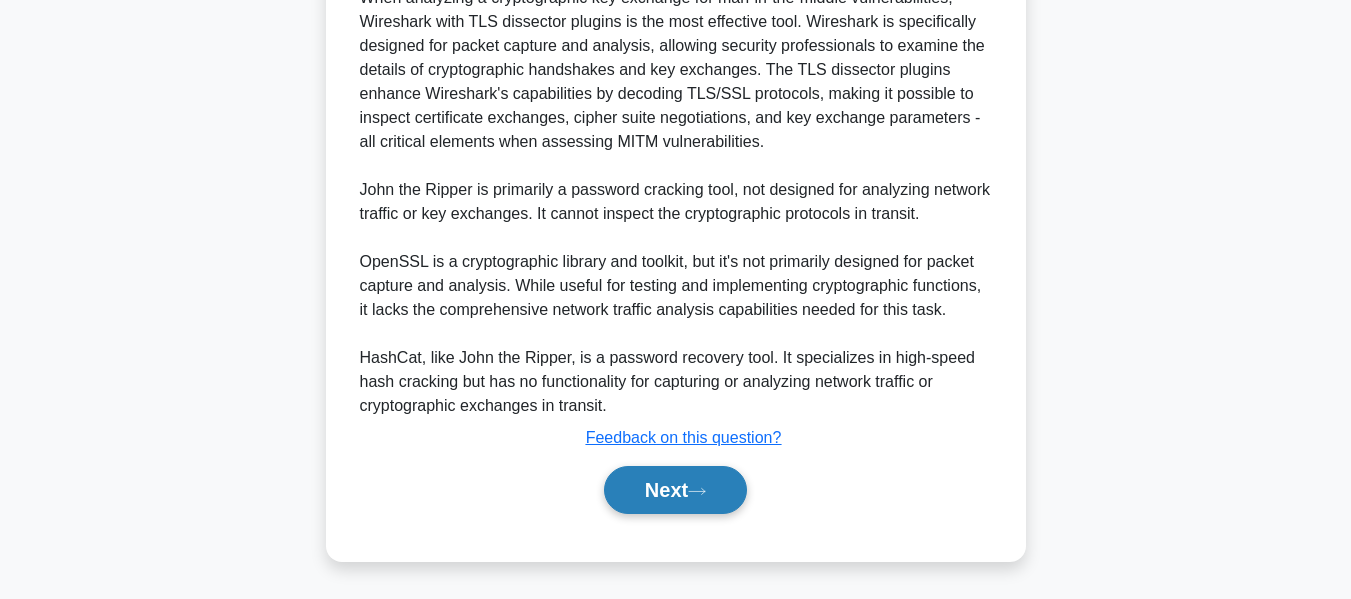 click on "Next" at bounding box center (675, 490) 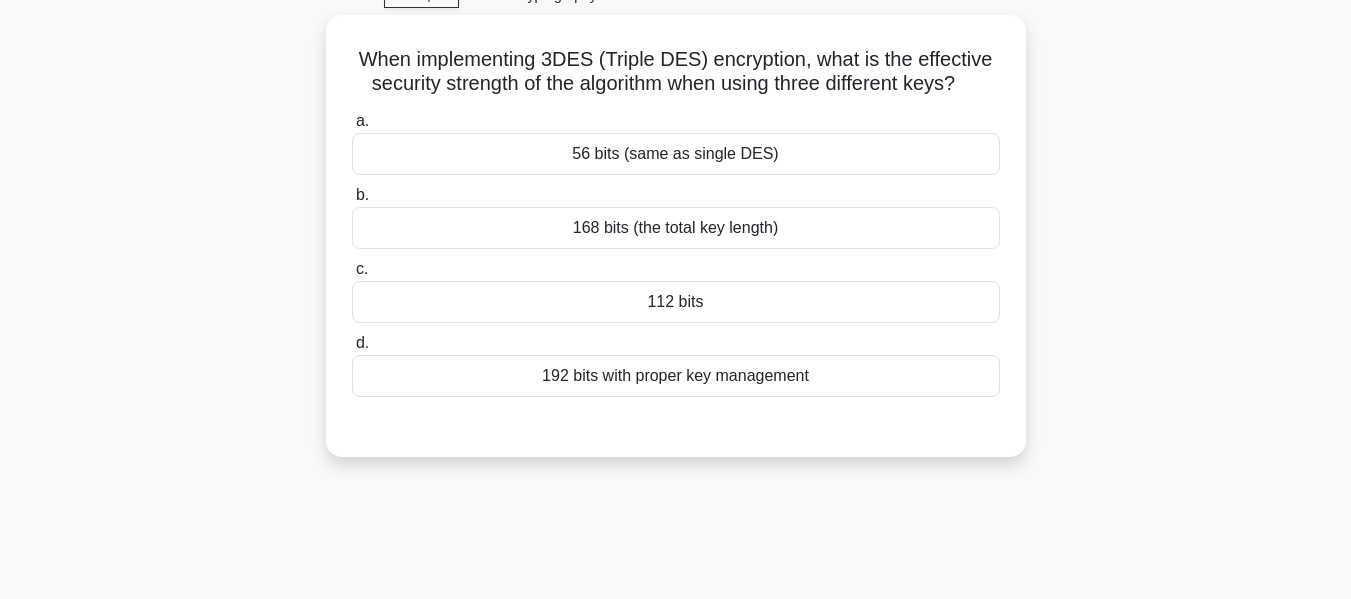 scroll, scrollTop: 63, scrollLeft: 0, axis: vertical 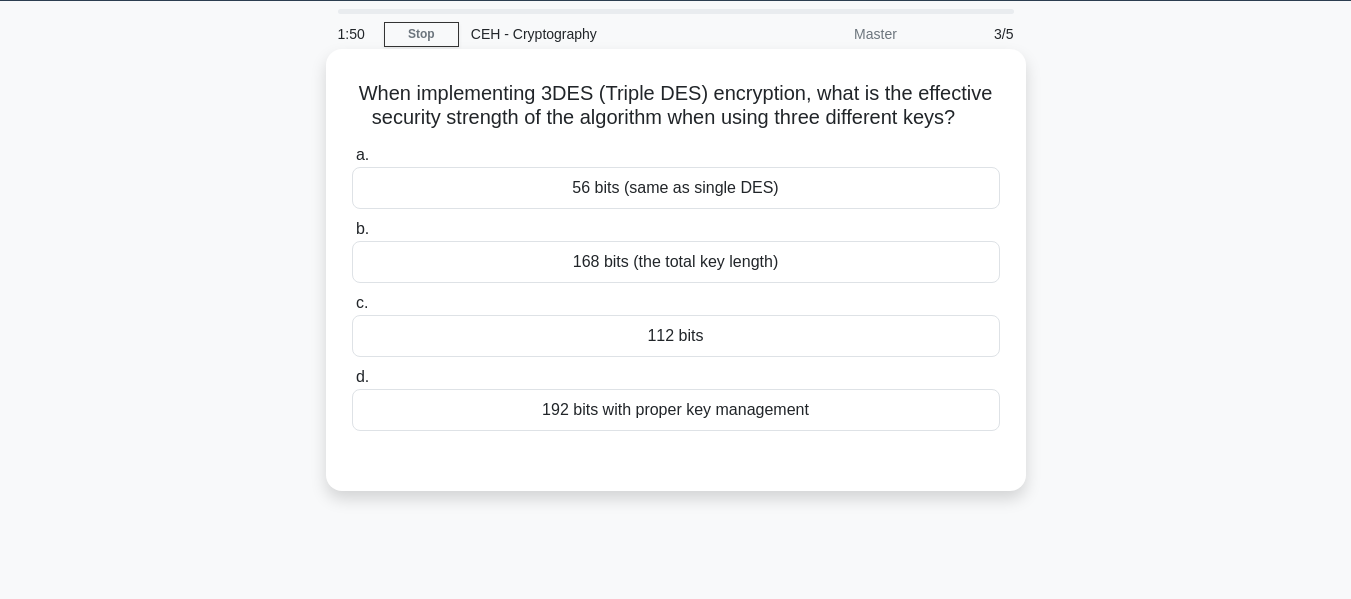 click on "192 bits with proper key management" at bounding box center [676, 410] 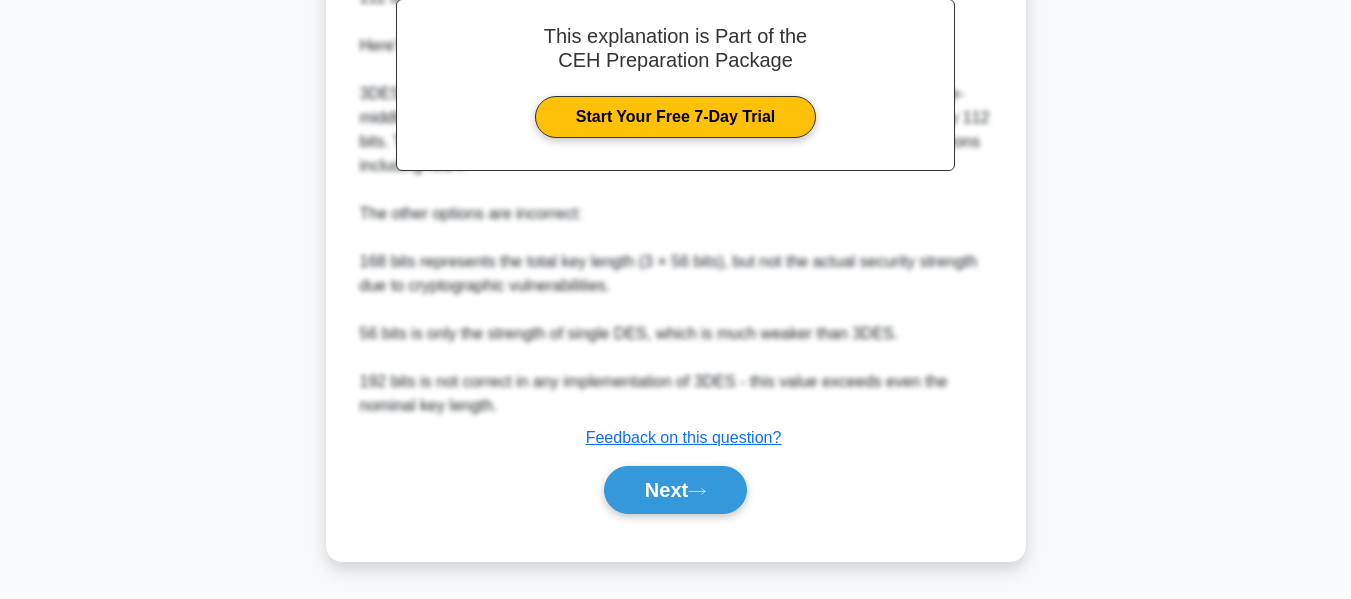 scroll, scrollTop: 611, scrollLeft: 0, axis: vertical 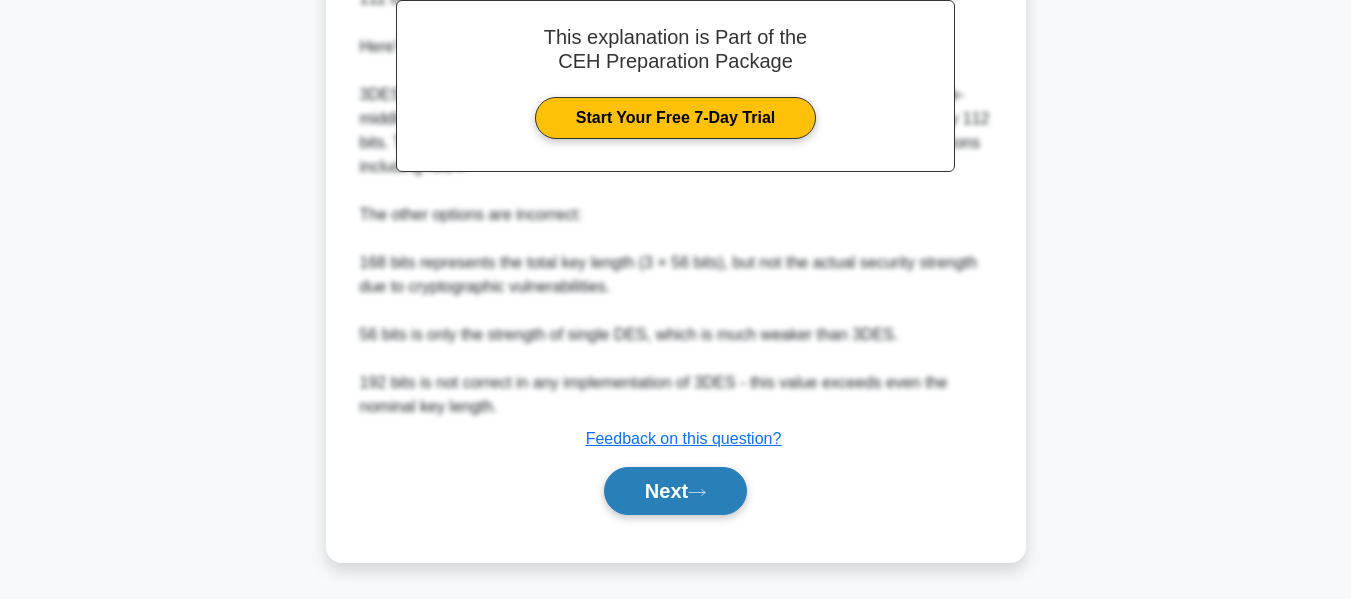 click on "Next" at bounding box center (675, 491) 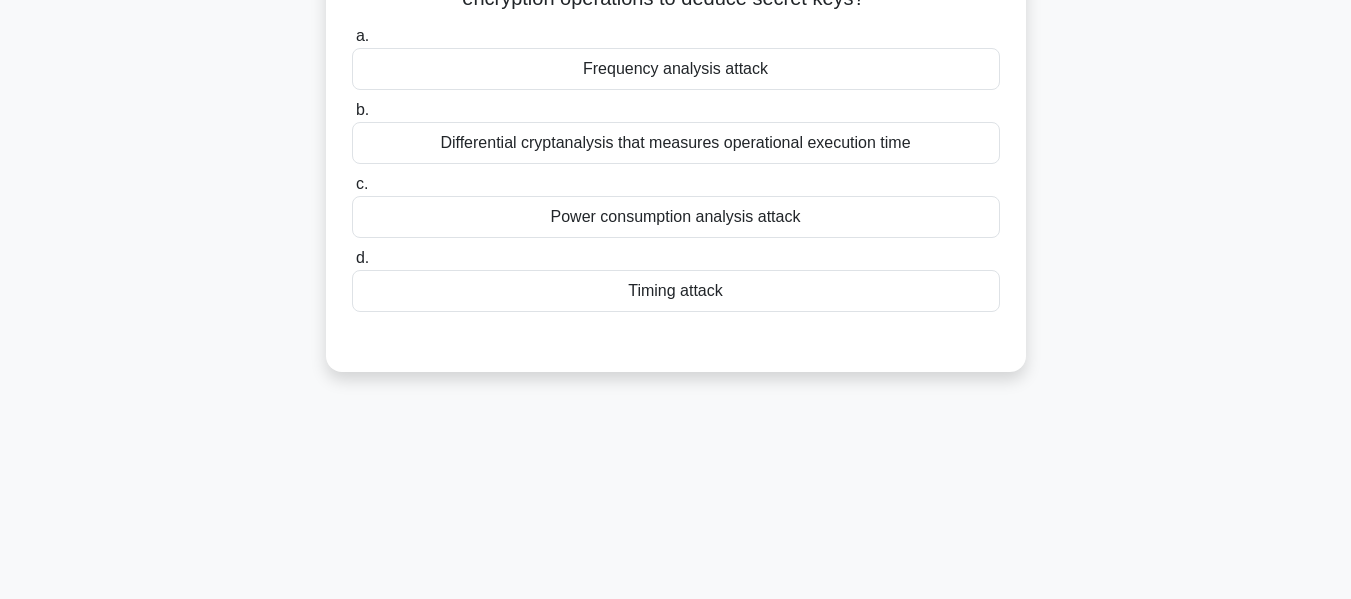 scroll, scrollTop: 0, scrollLeft: 0, axis: both 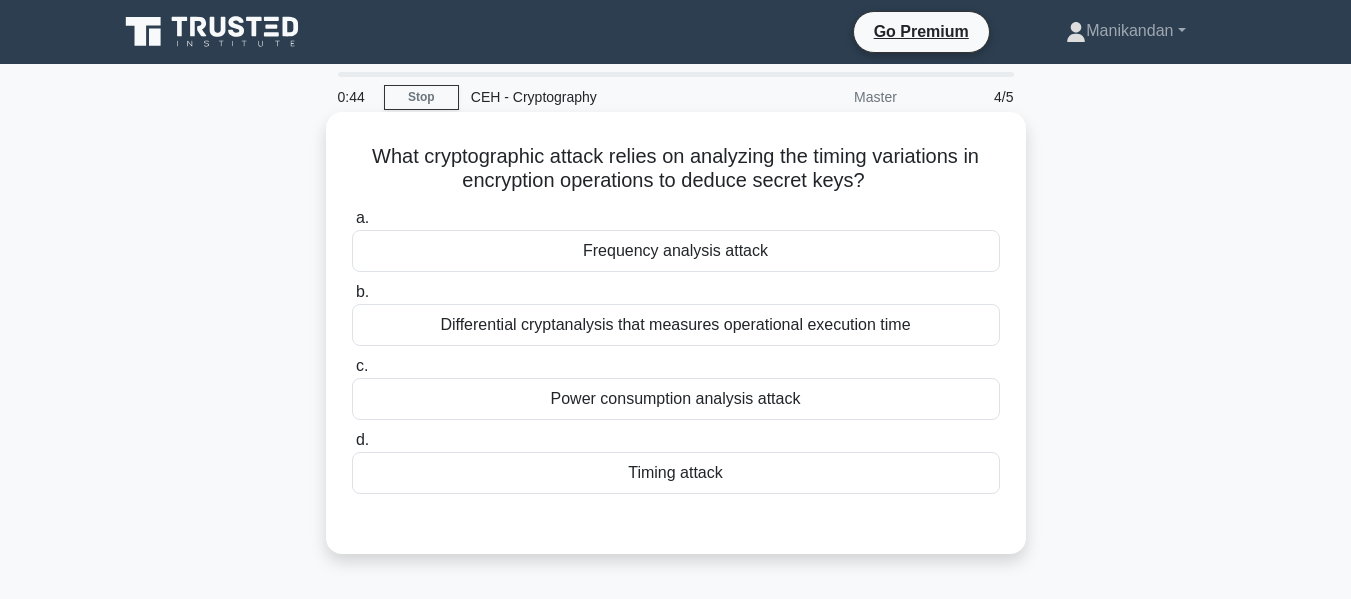 click on "Frequency analysis attack" at bounding box center (676, 251) 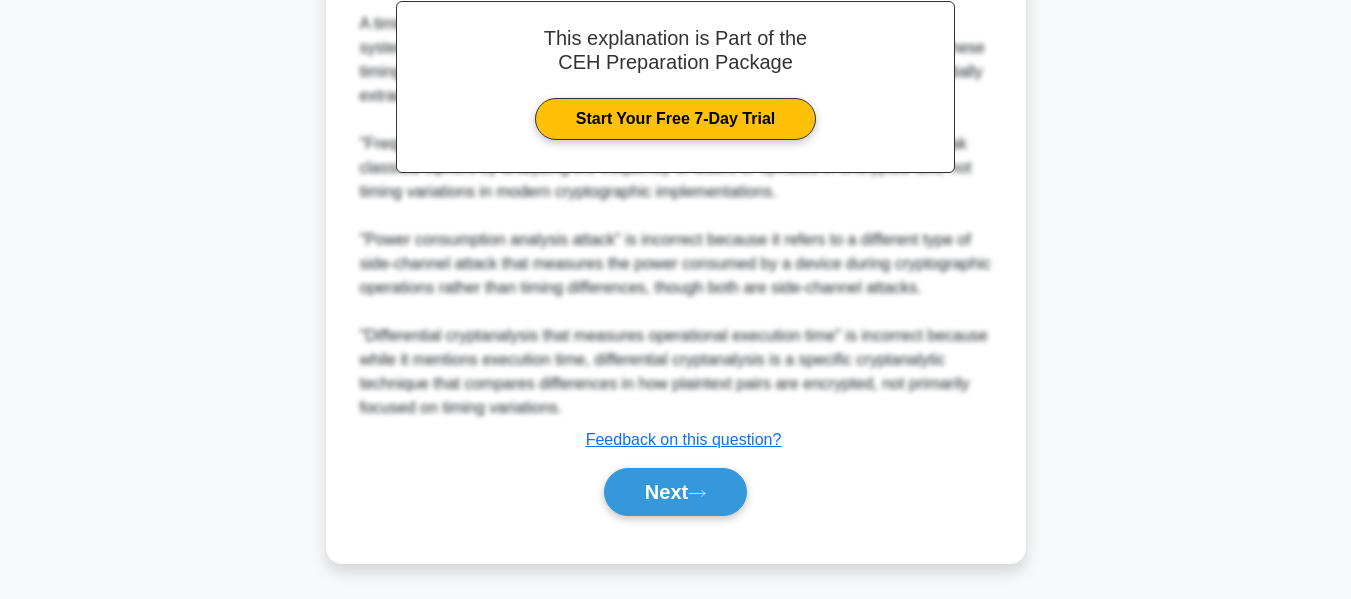 scroll, scrollTop: 611, scrollLeft: 0, axis: vertical 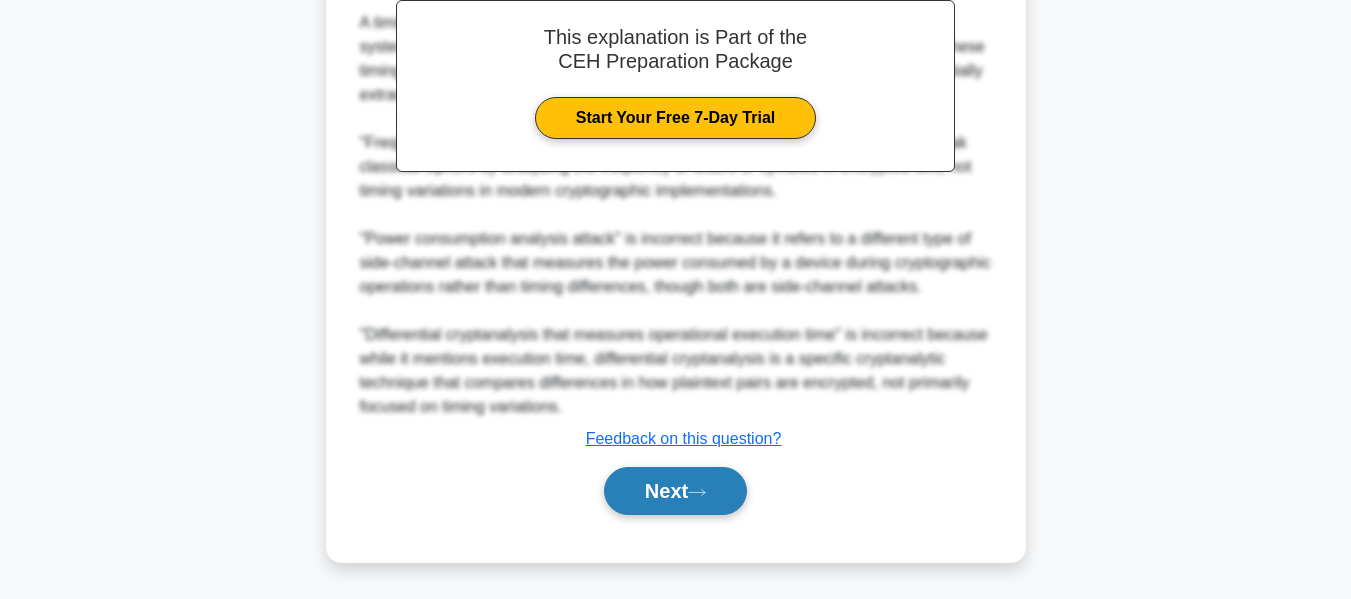 click on "Next" at bounding box center (675, 491) 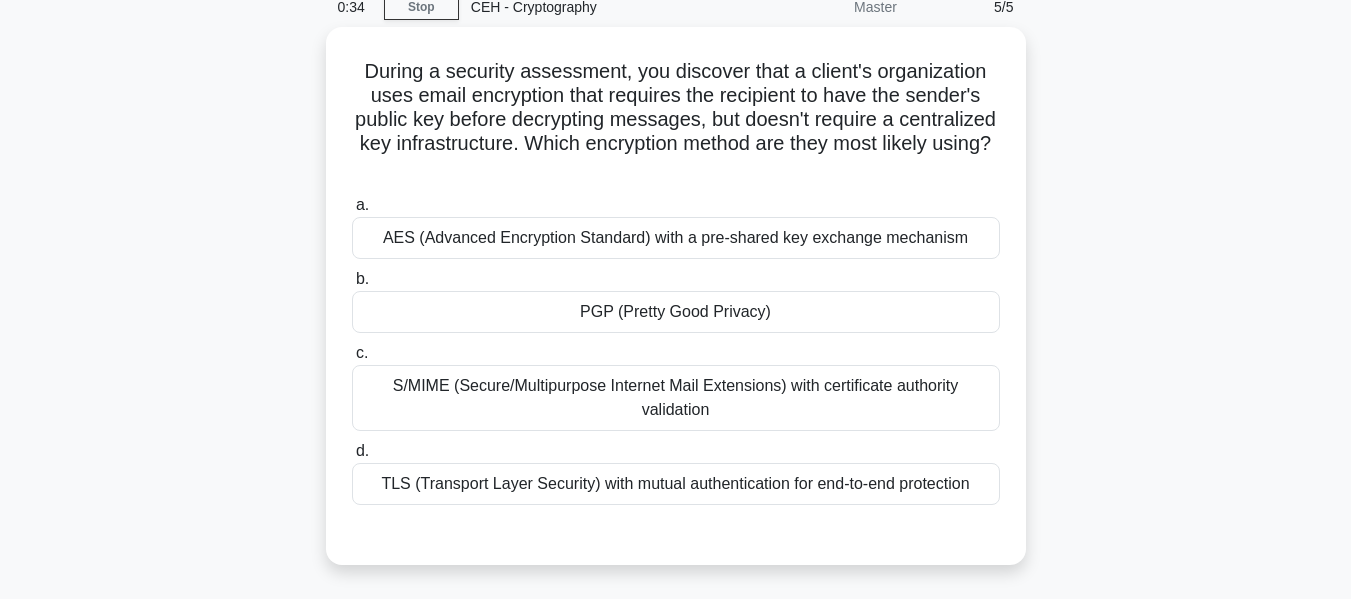 scroll, scrollTop: 89, scrollLeft: 0, axis: vertical 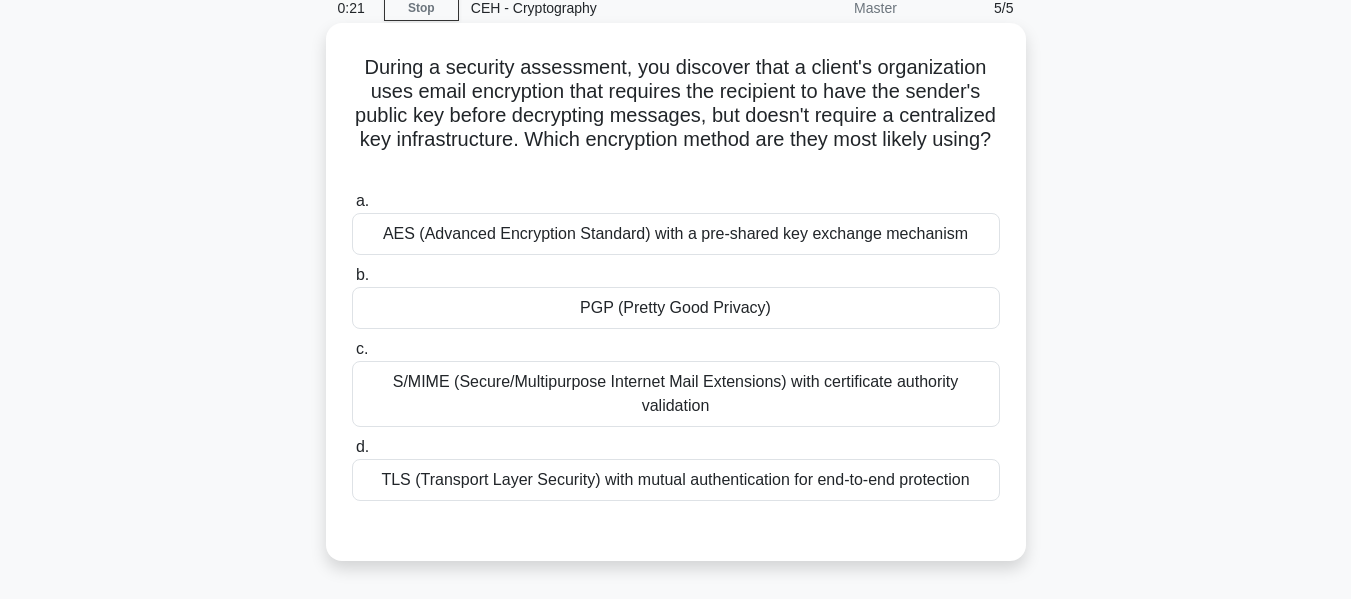 click on "PGP (Pretty Good Privacy)" at bounding box center (676, 308) 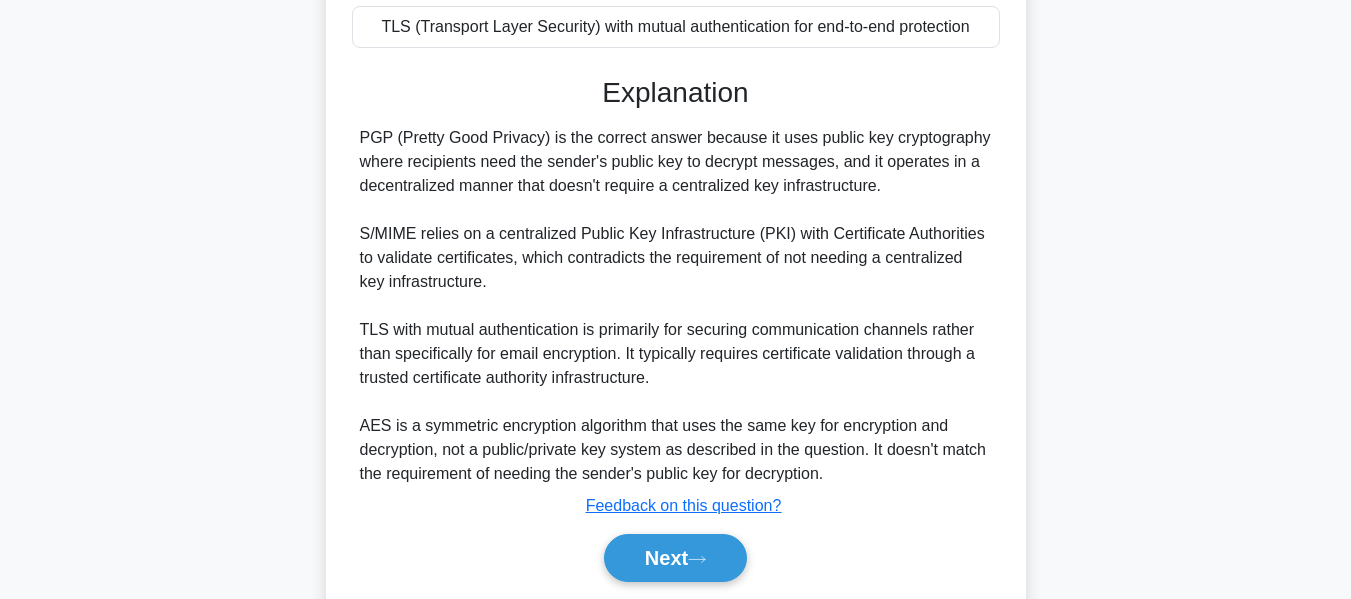 scroll, scrollTop: 611, scrollLeft: 0, axis: vertical 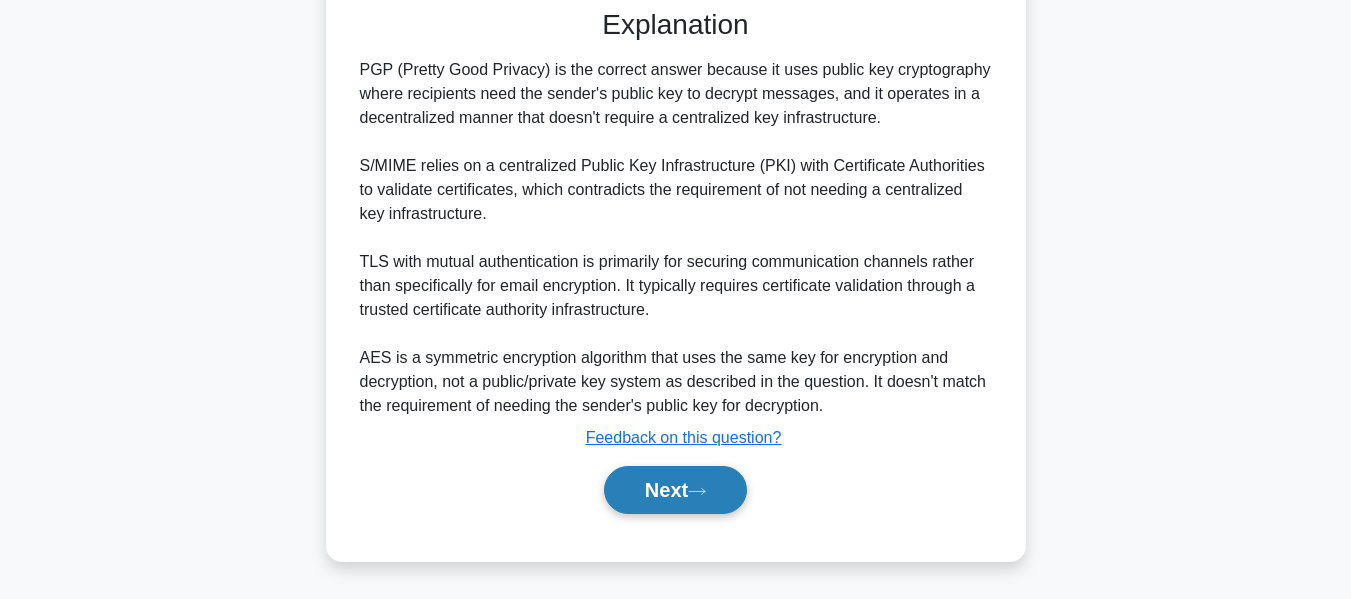 click on "Next" at bounding box center [675, 490] 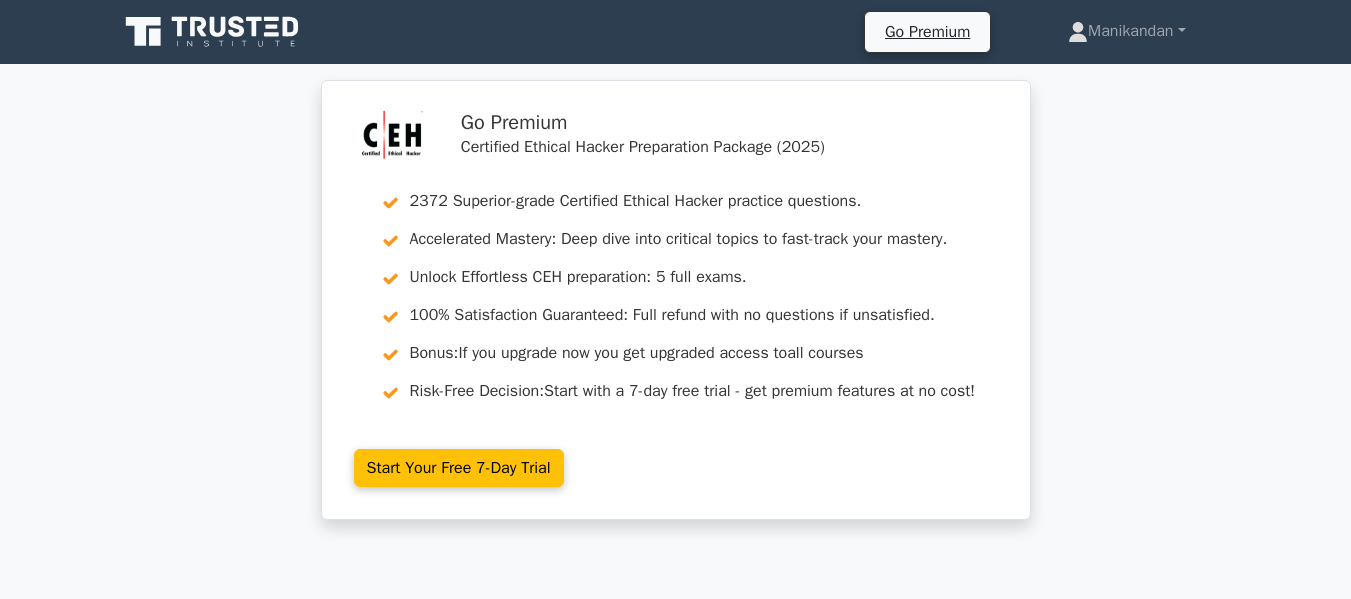scroll, scrollTop: 321, scrollLeft: 0, axis: vertical 